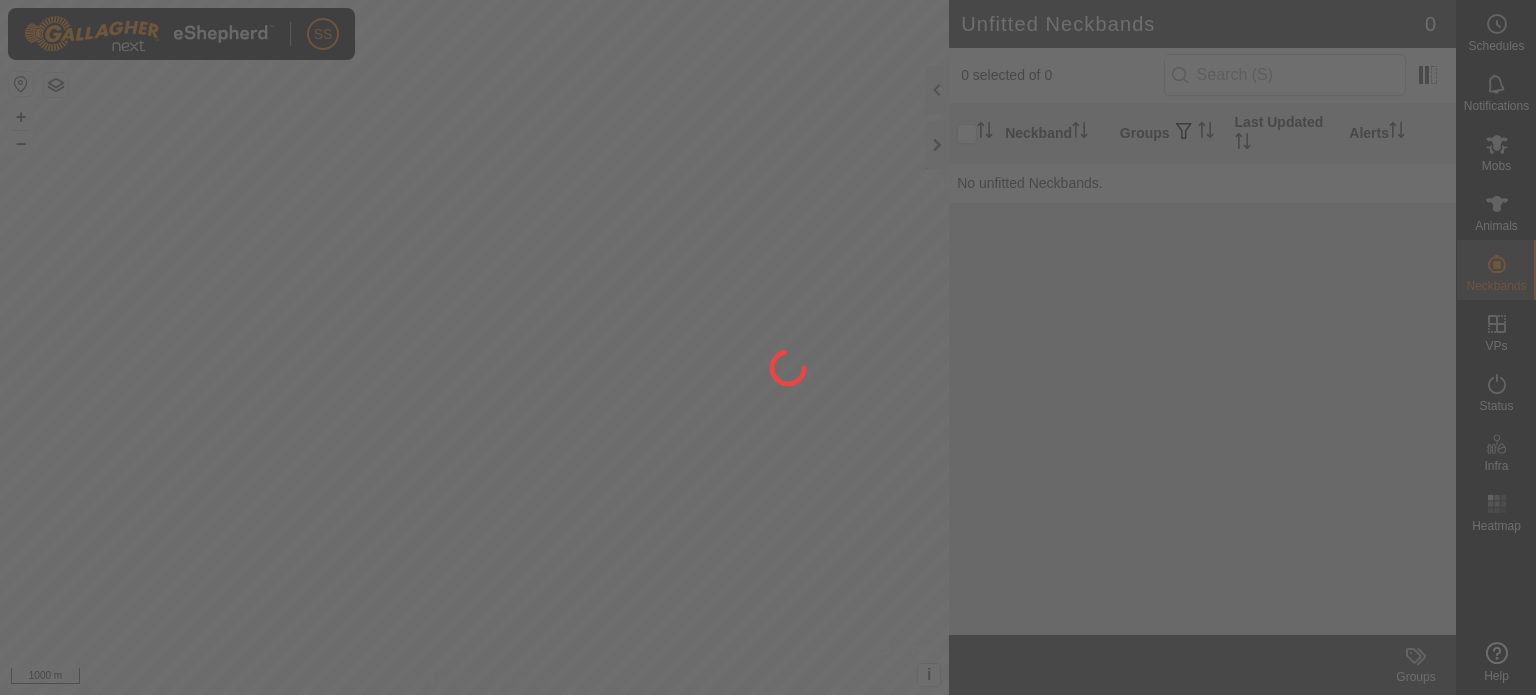 scroll, scrollTop: 0, scrollLeft: 0, axis: both 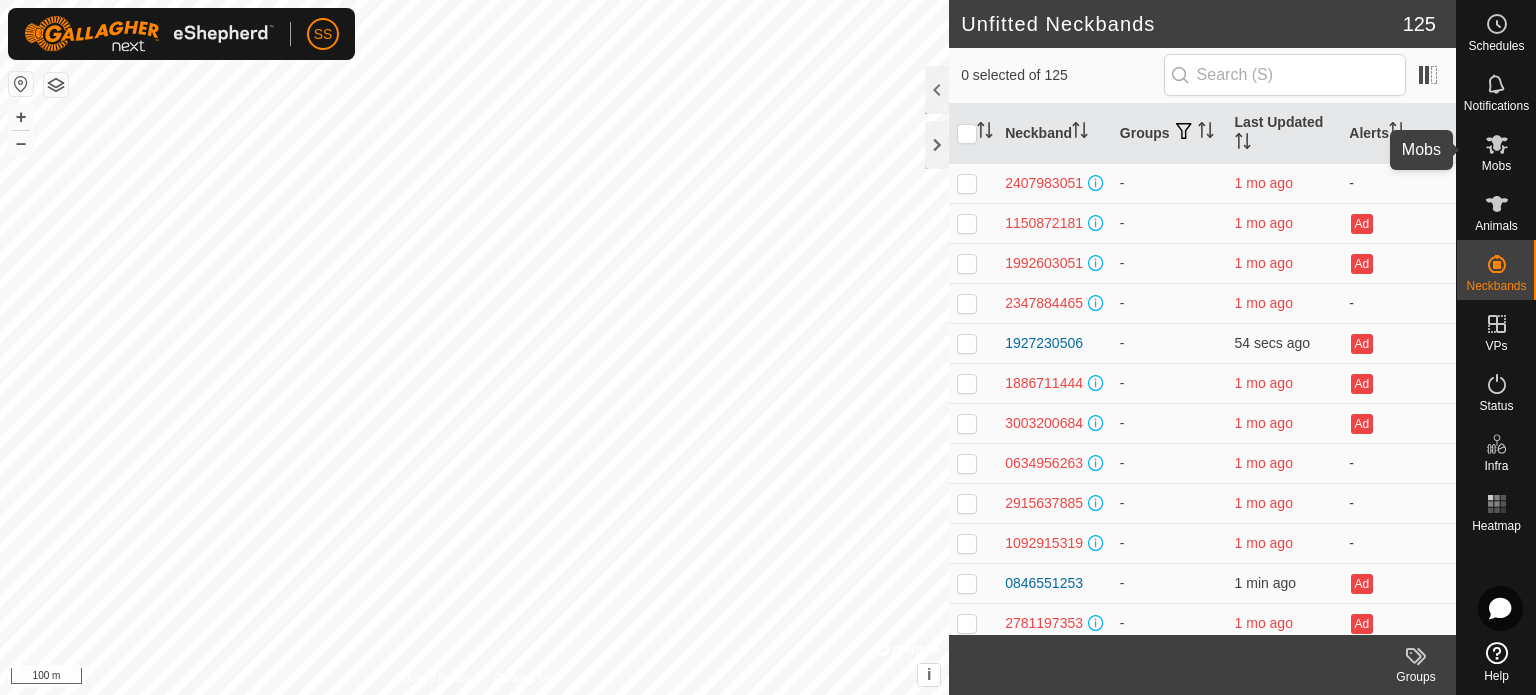 click 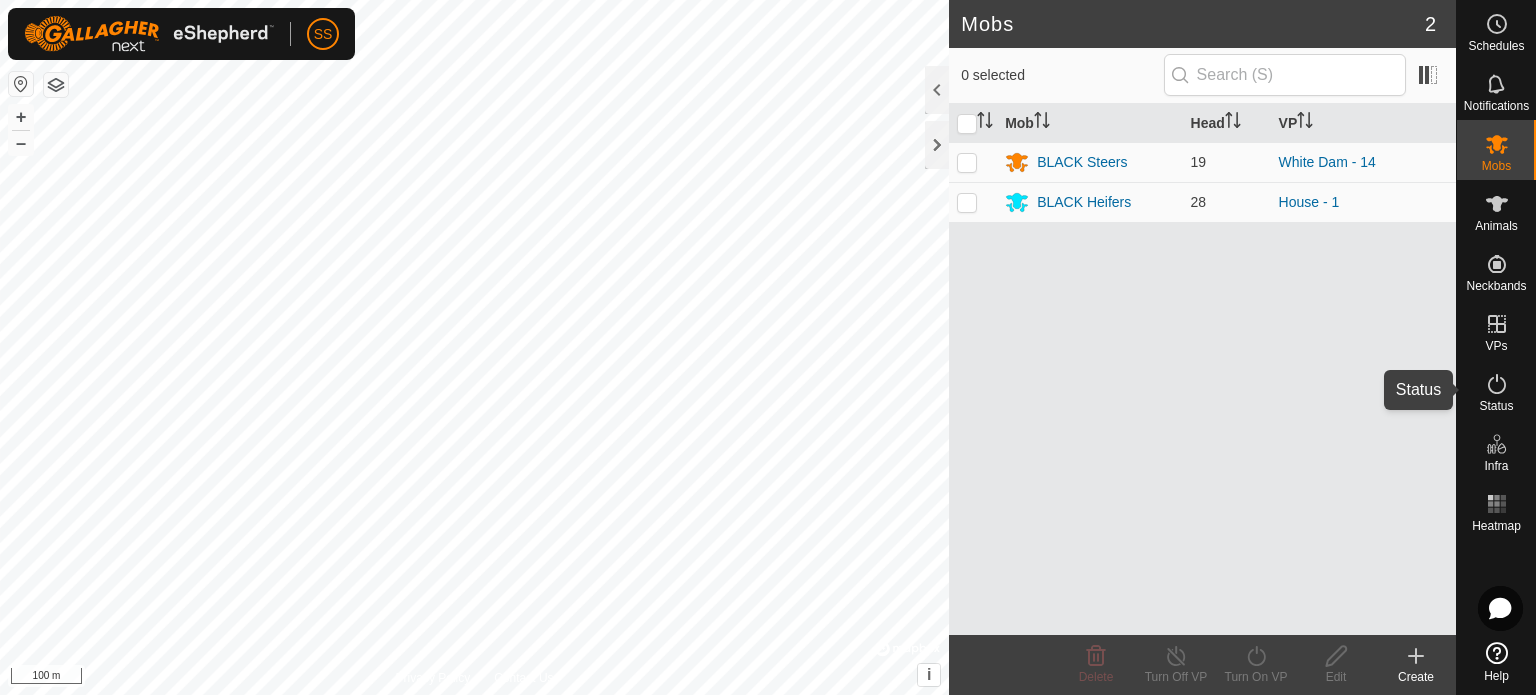 click 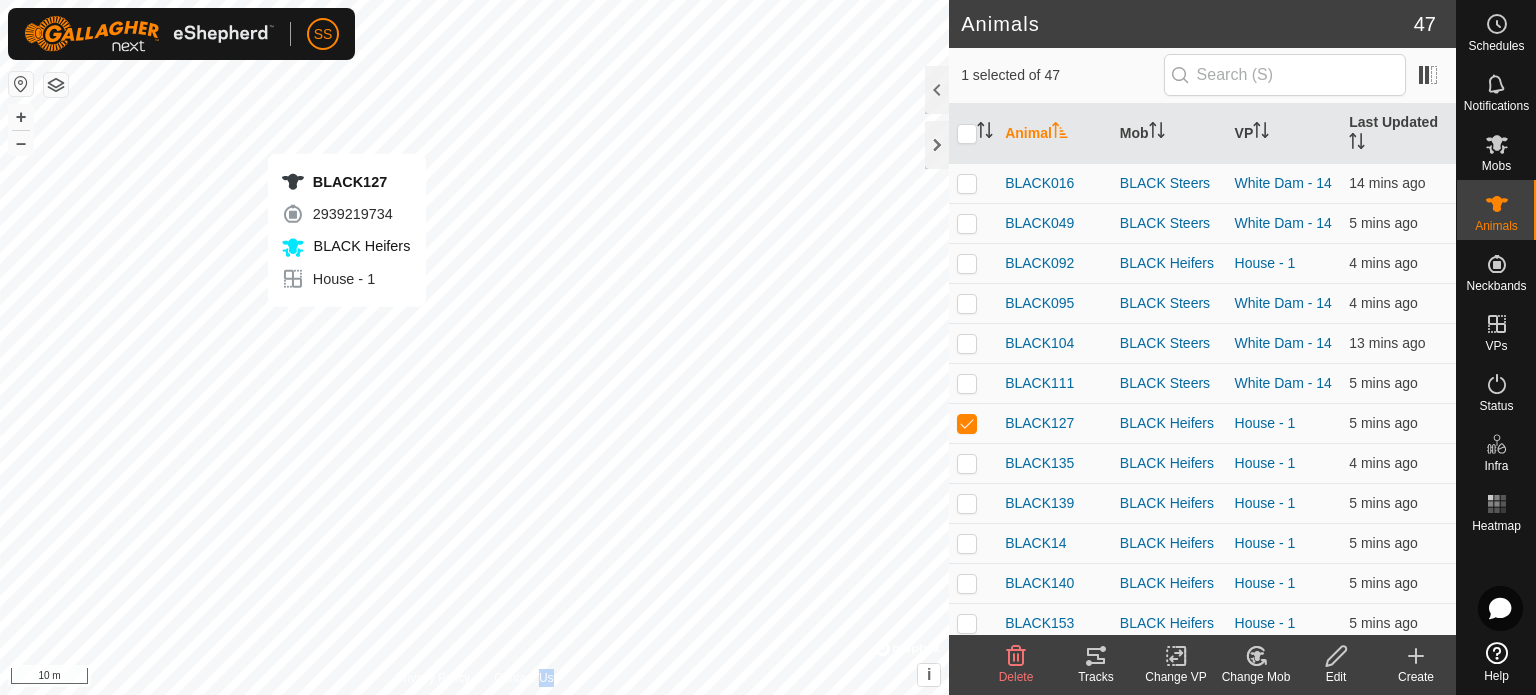 checkbox on "false" 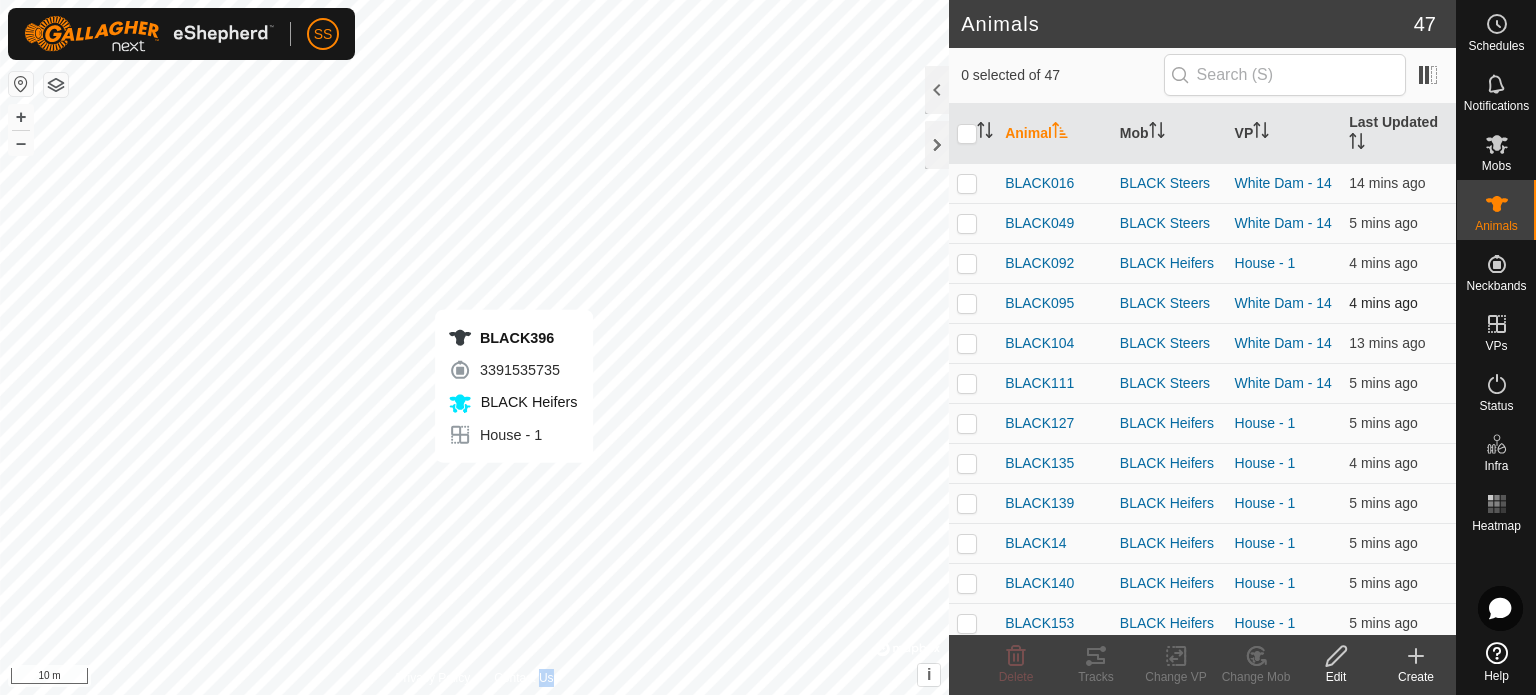 checkbox on "true" 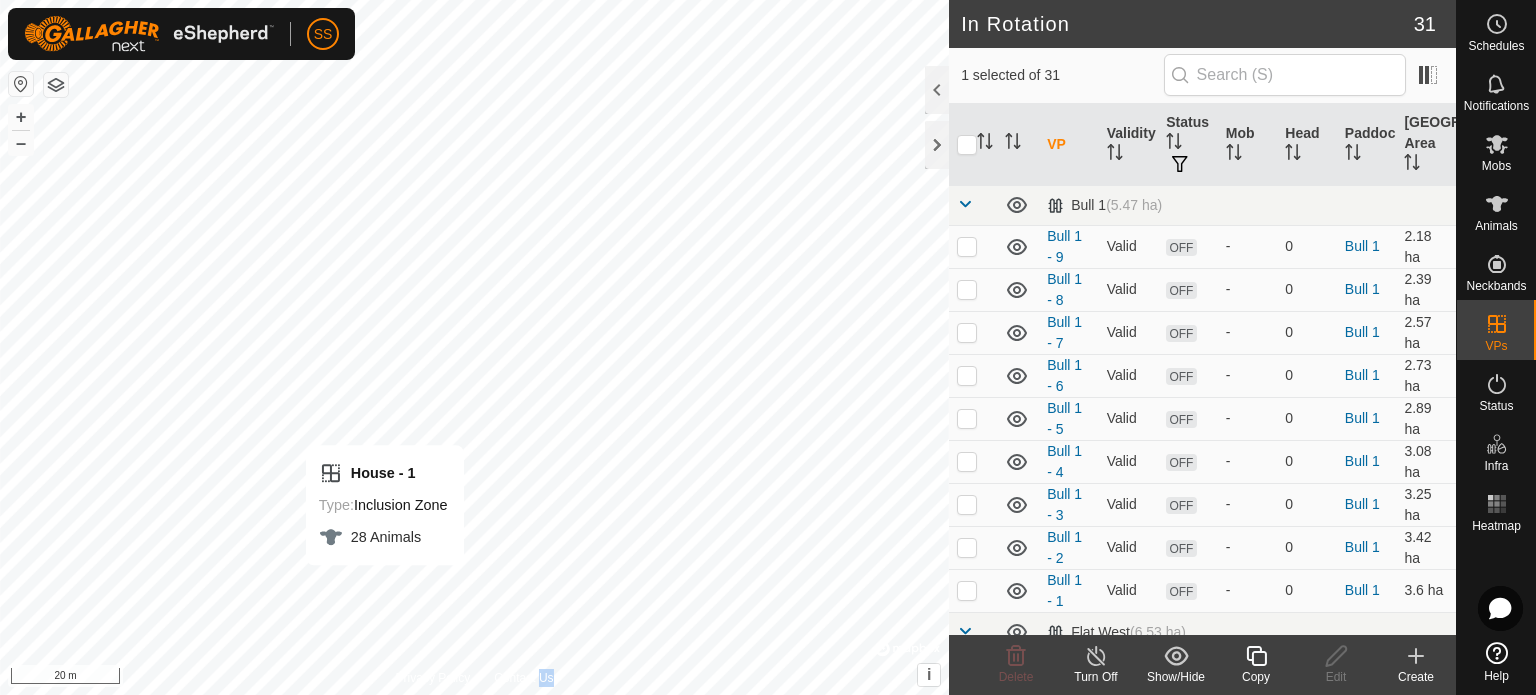 checkbox on "false" 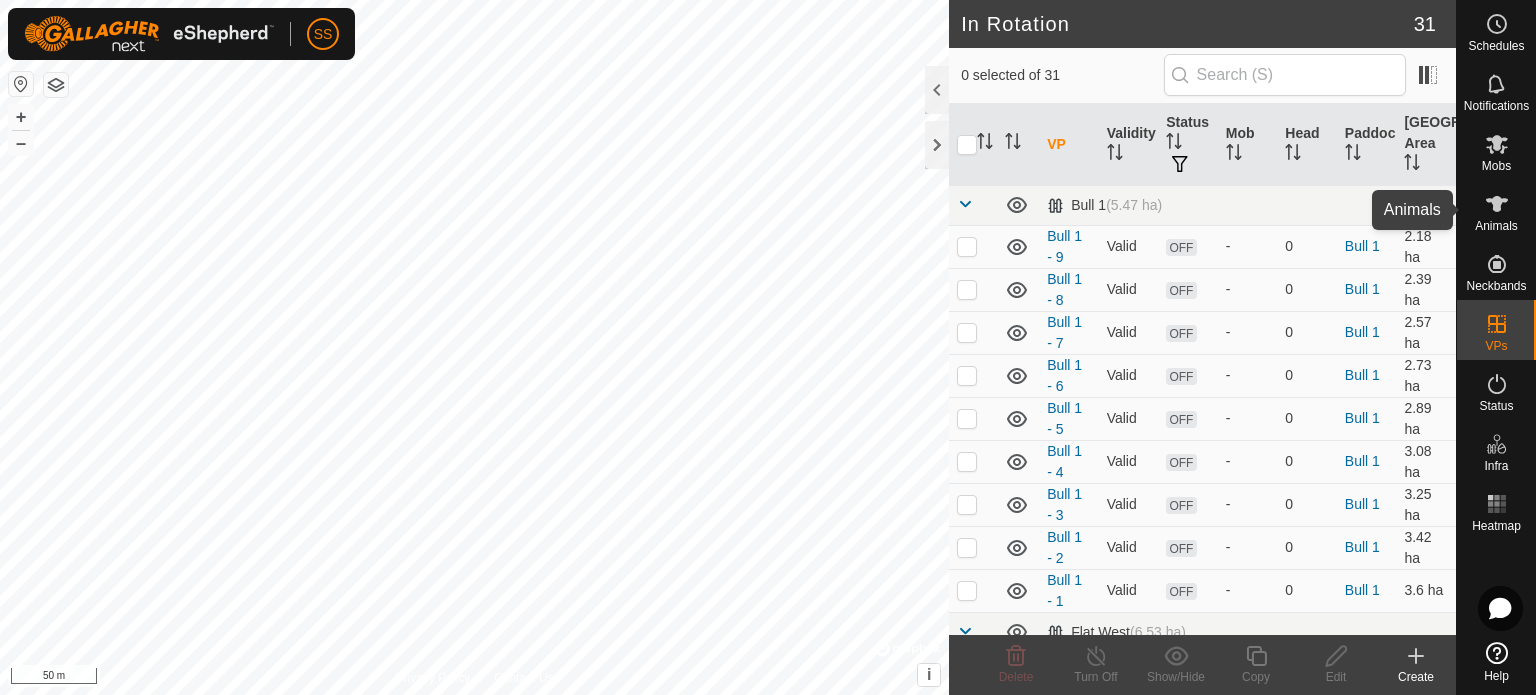 drag, startPoint x: 1487, startPoint y: 212, endPoint x: 1469, endPoint y: 219, distance: 19.313208 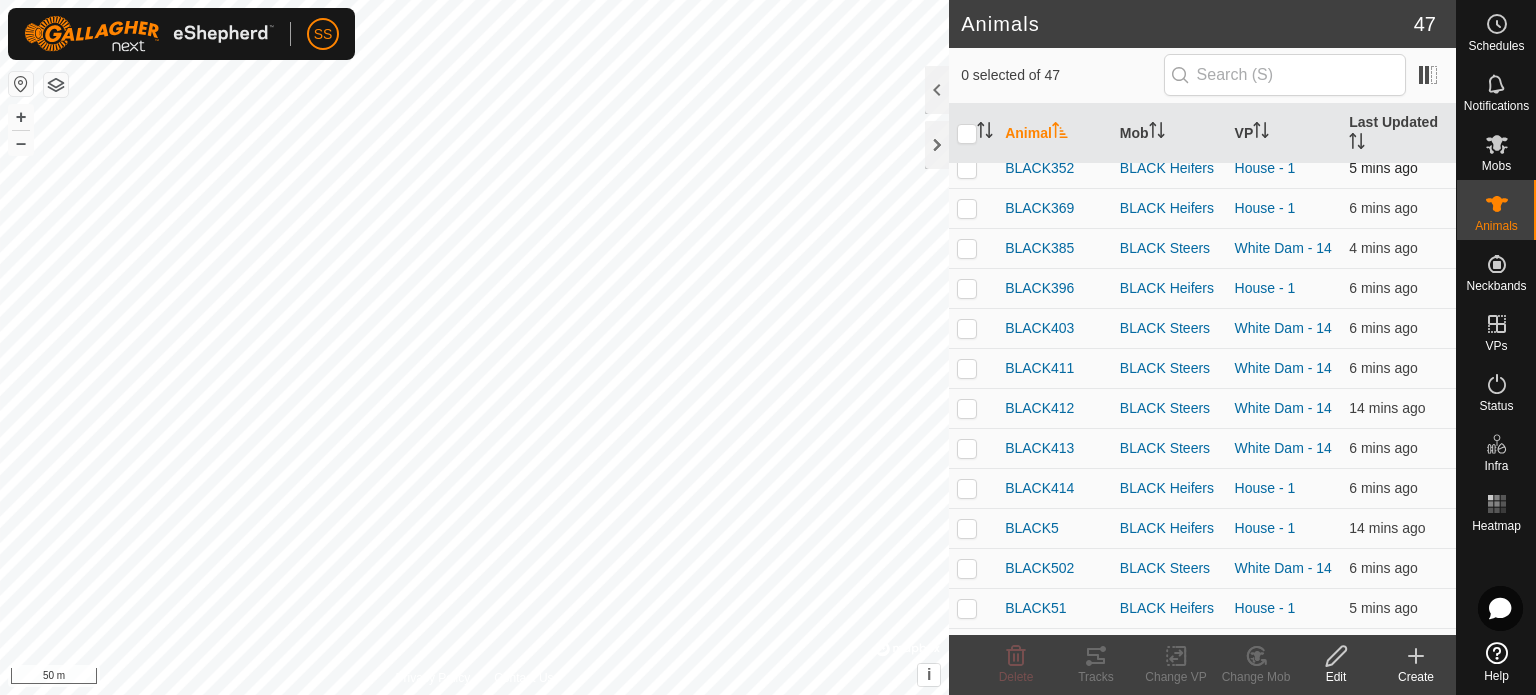 scroll, scrollTop: 1300, scrollLeft: 0, axis: vertical 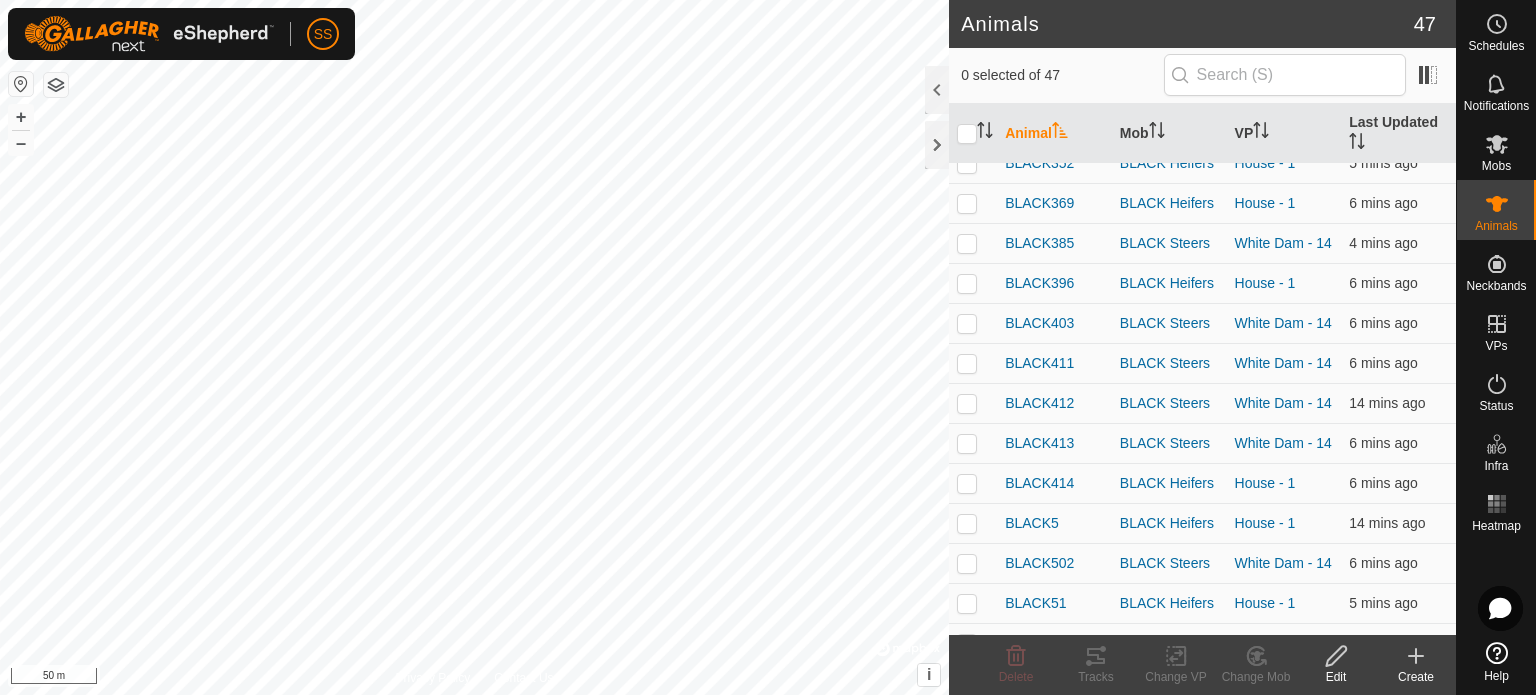 drag, startPoint x: 1412, startPoint y: 642, endPoint x: 1393, endPoint y: 641, distance: 19.026299 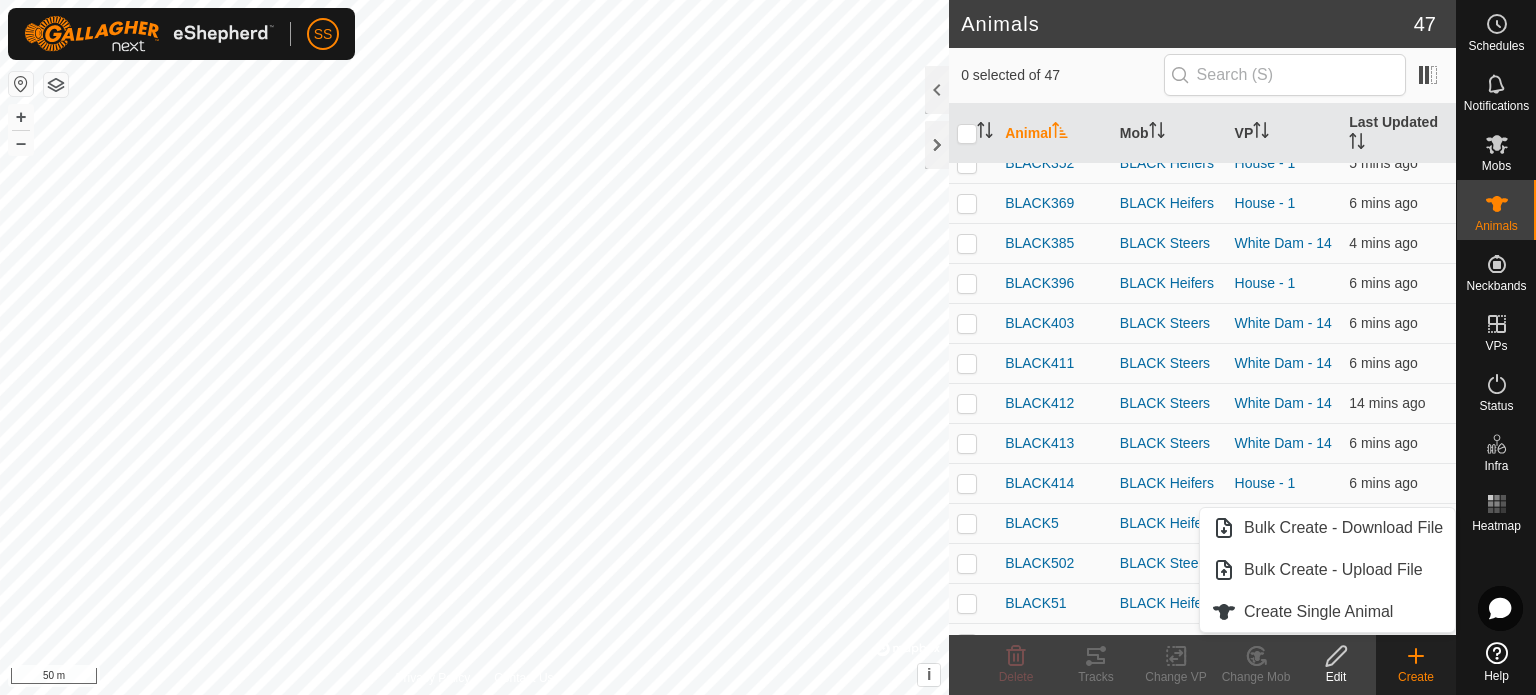 click 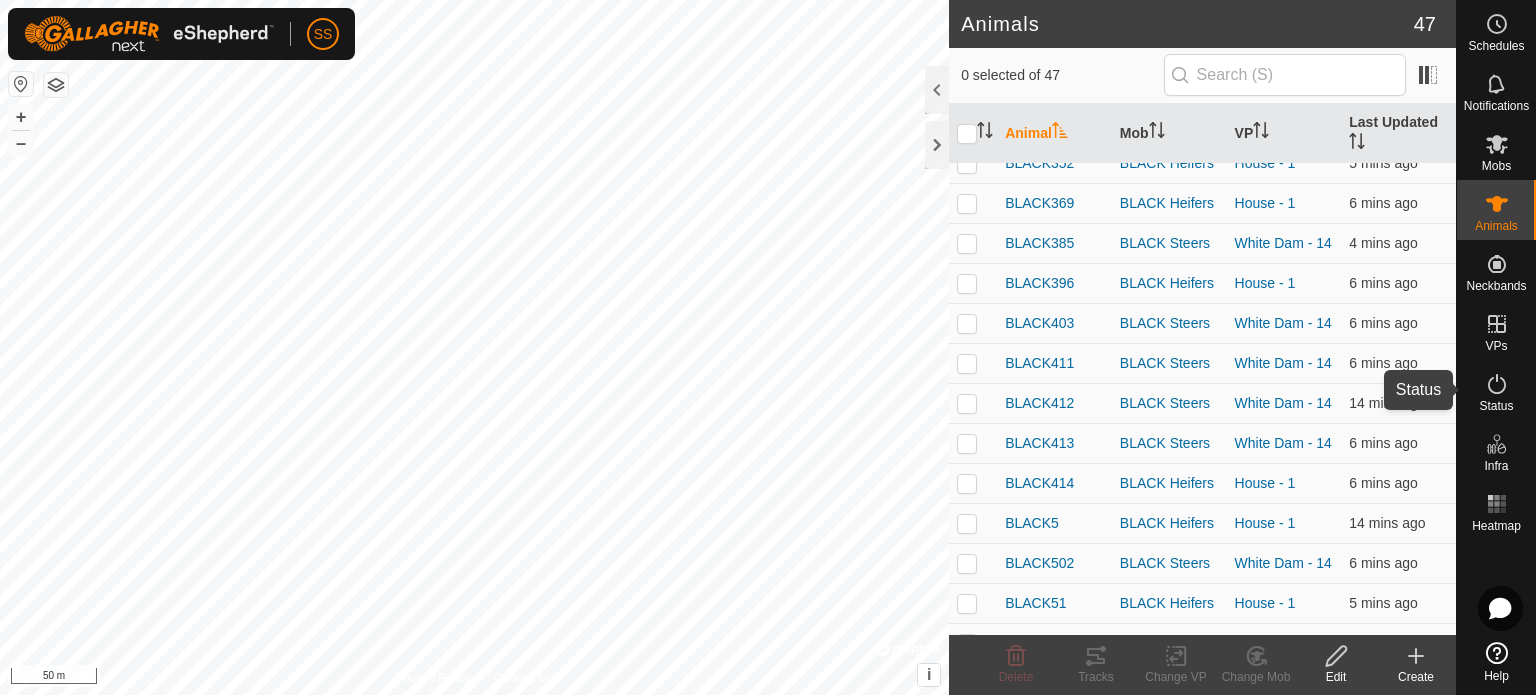 drag, startPoint x: 1493, startPoint y: 382, endPoint x: 1486, endPoint y: 392, distance: 12.206555 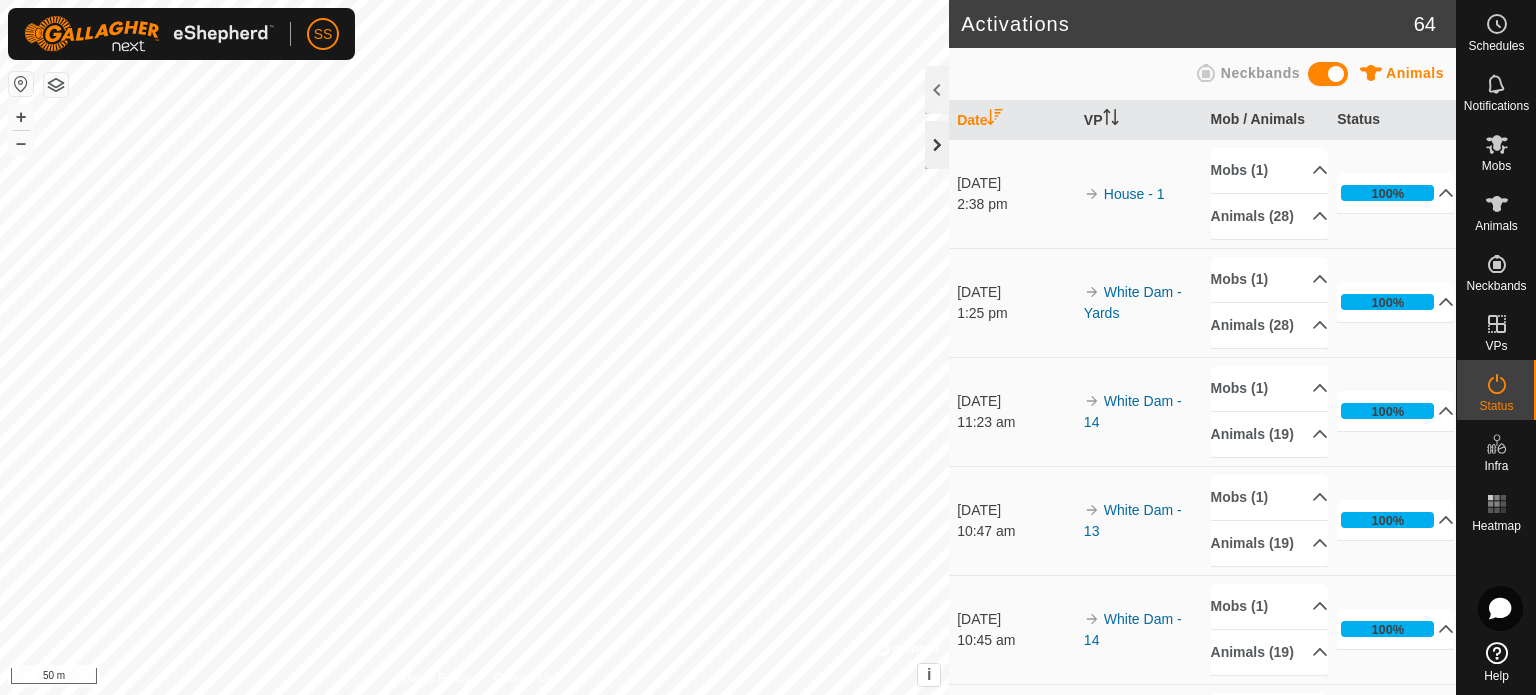 click 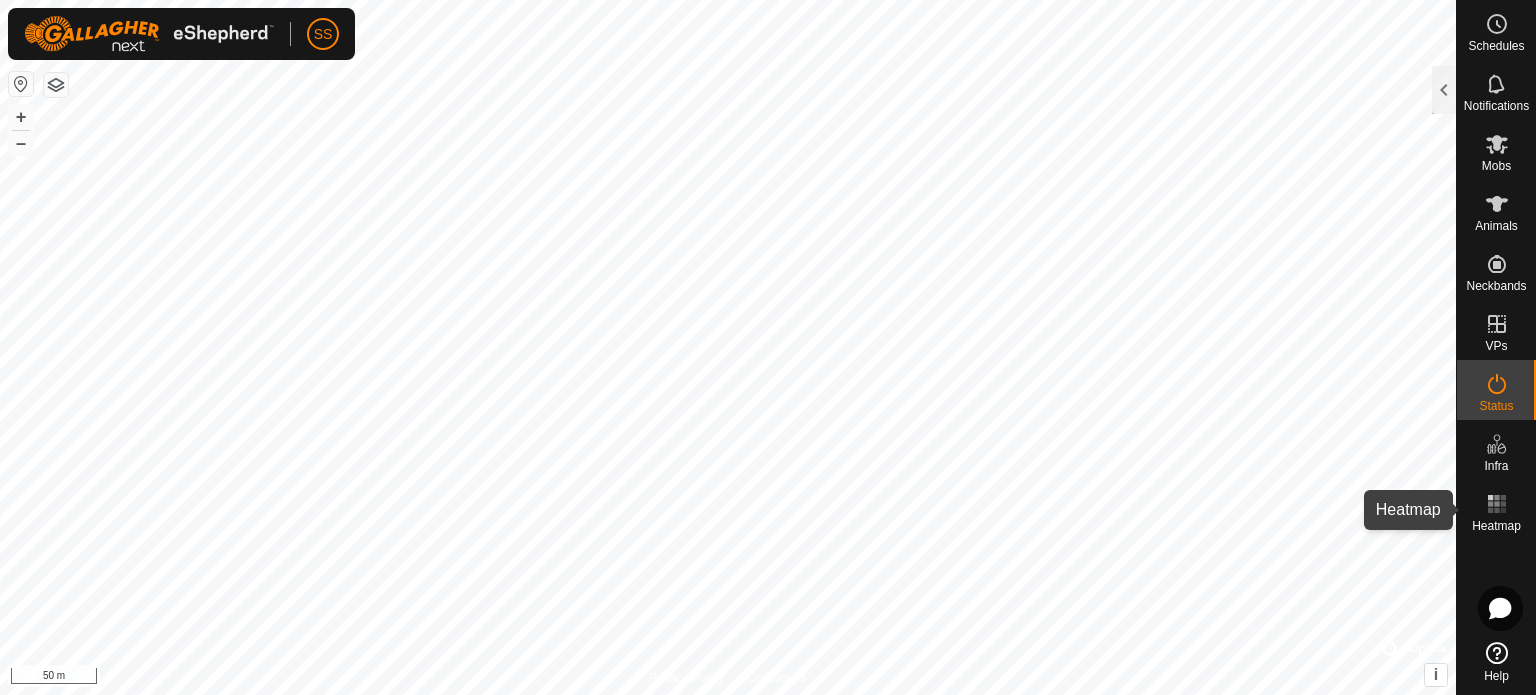 click on "Heatmap" at bounding box center (1496, 526) 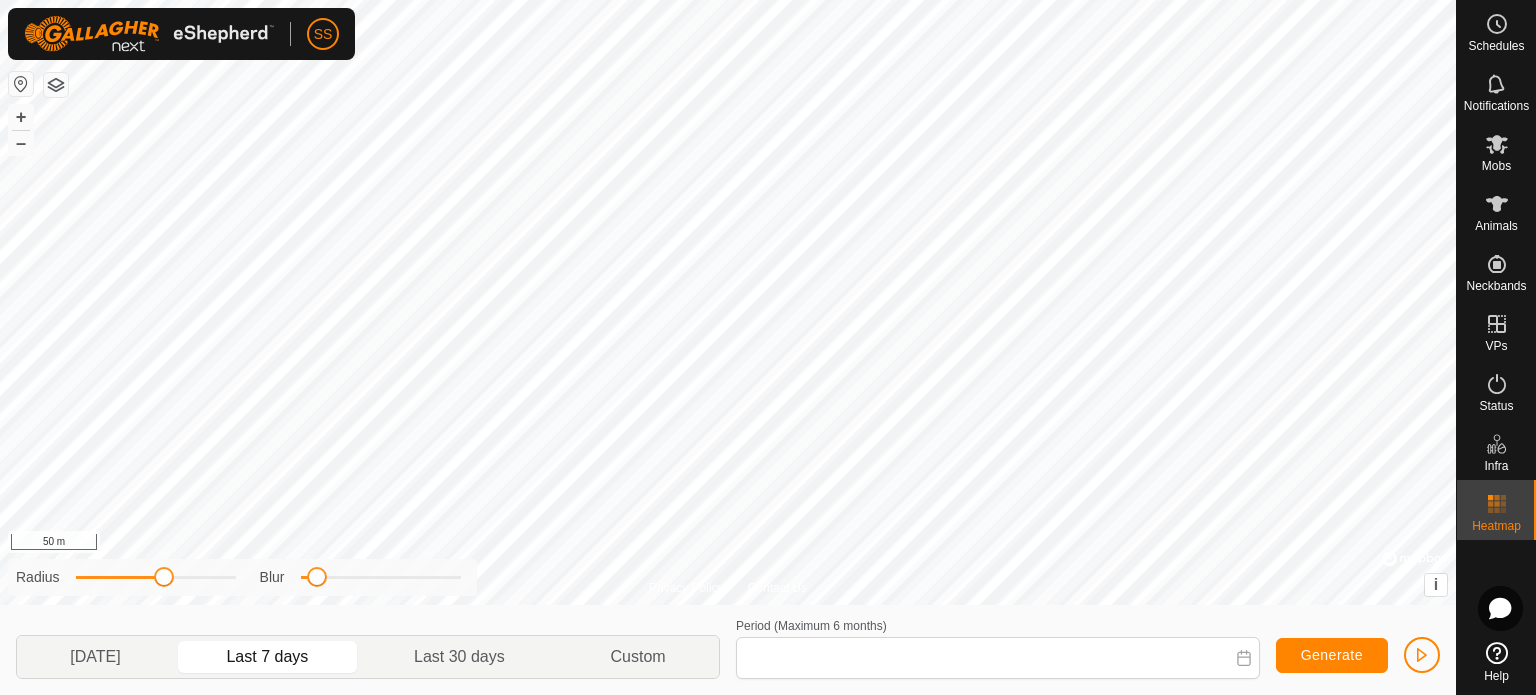 type on "[DATE] - [DATE]" 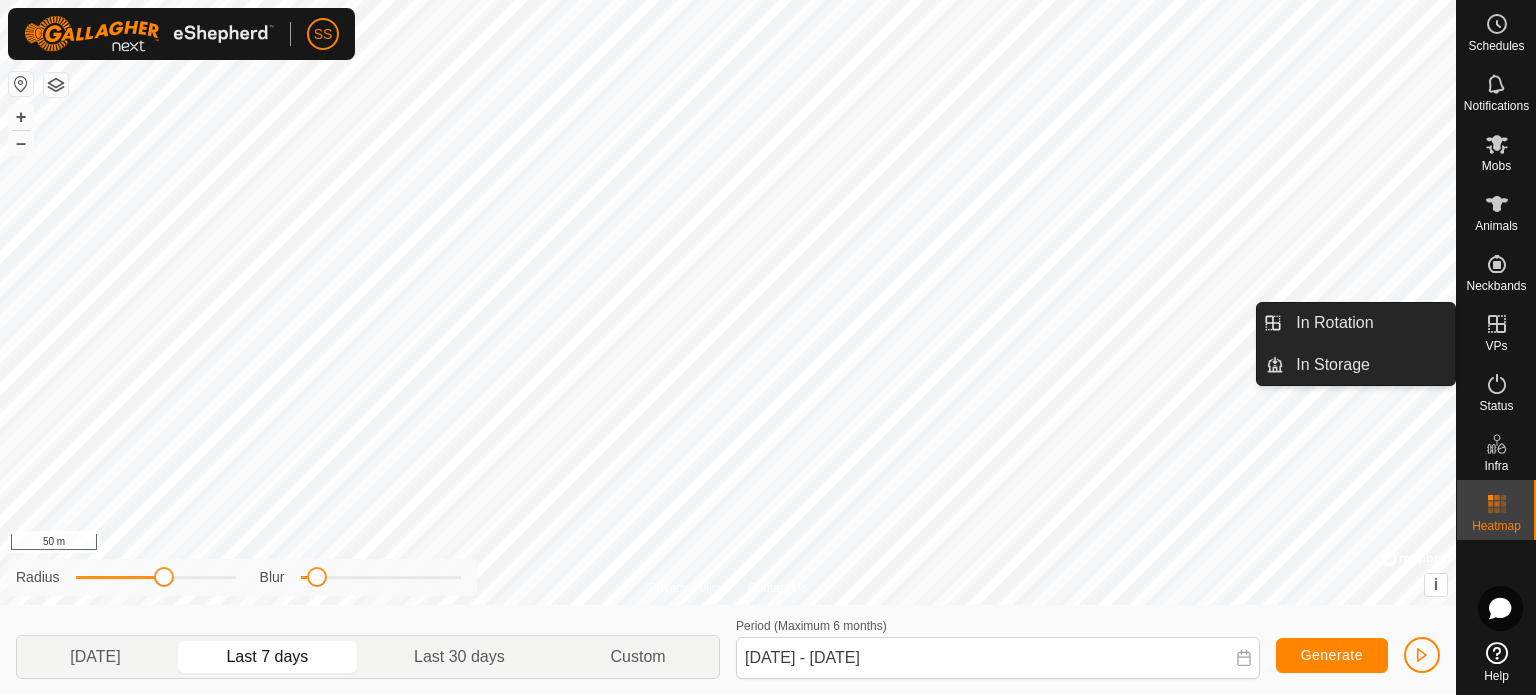 click 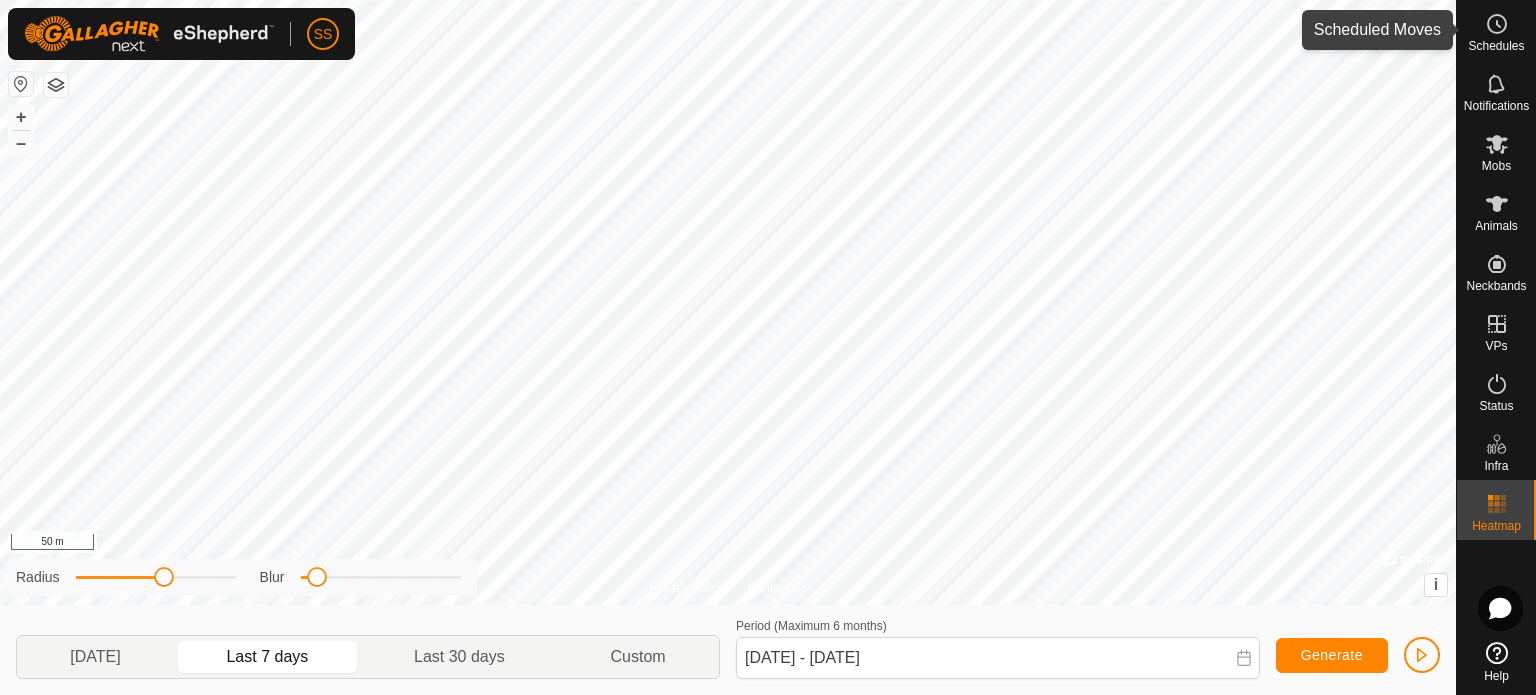 click at bounding box center [1497, 24] 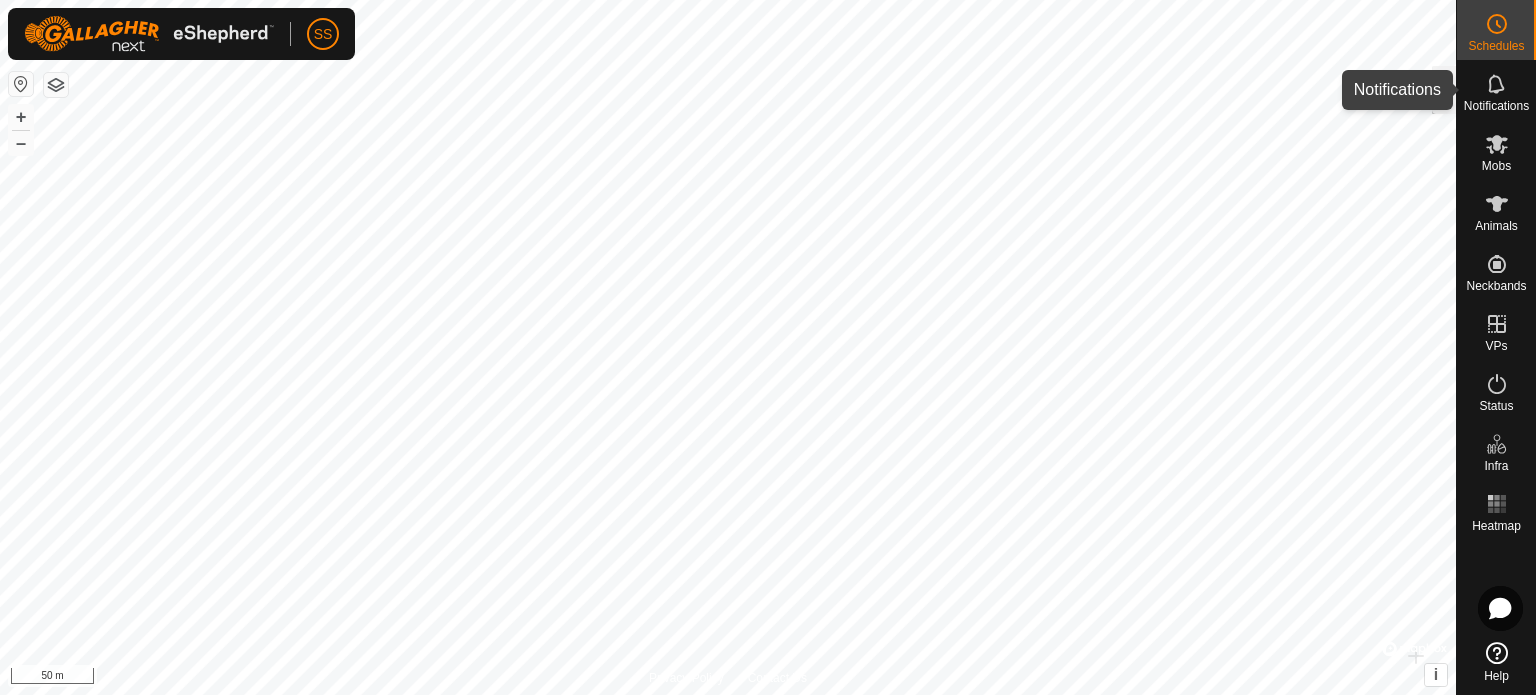 click 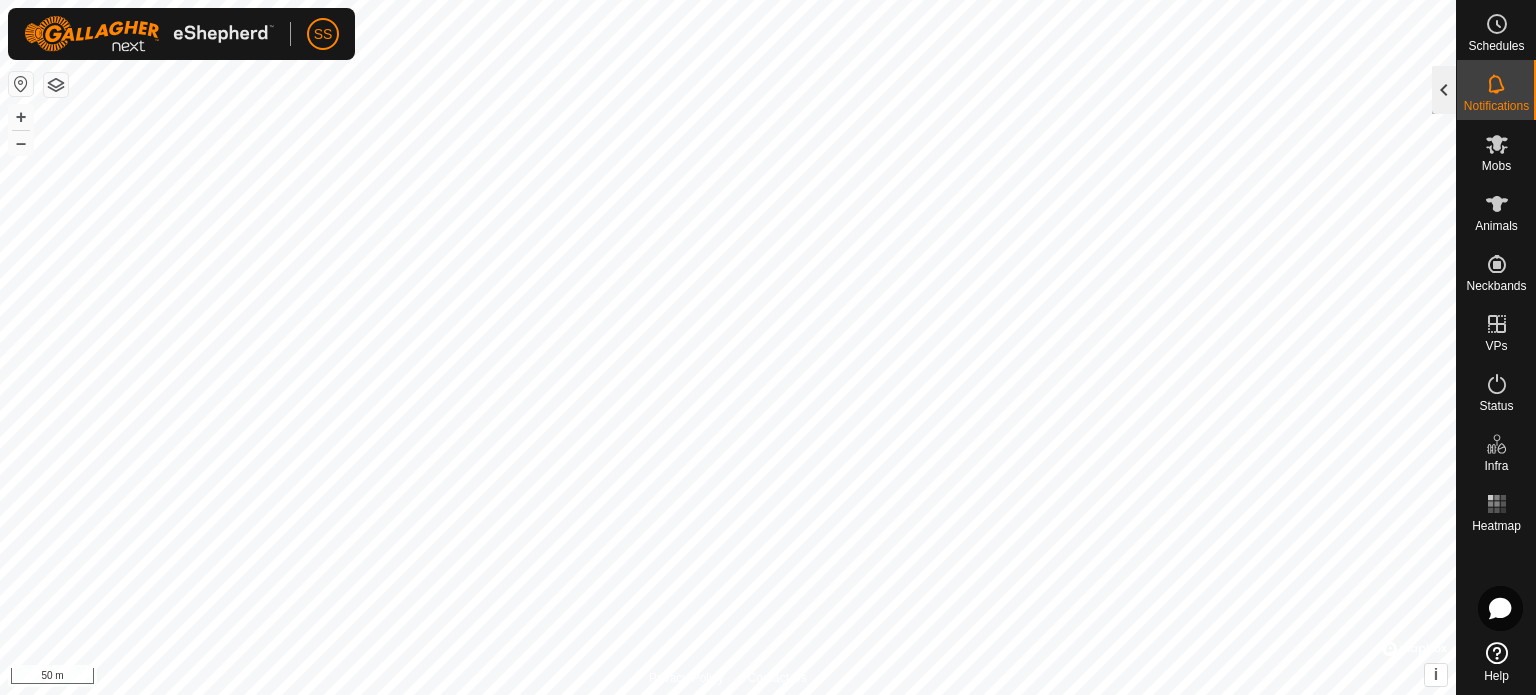 click 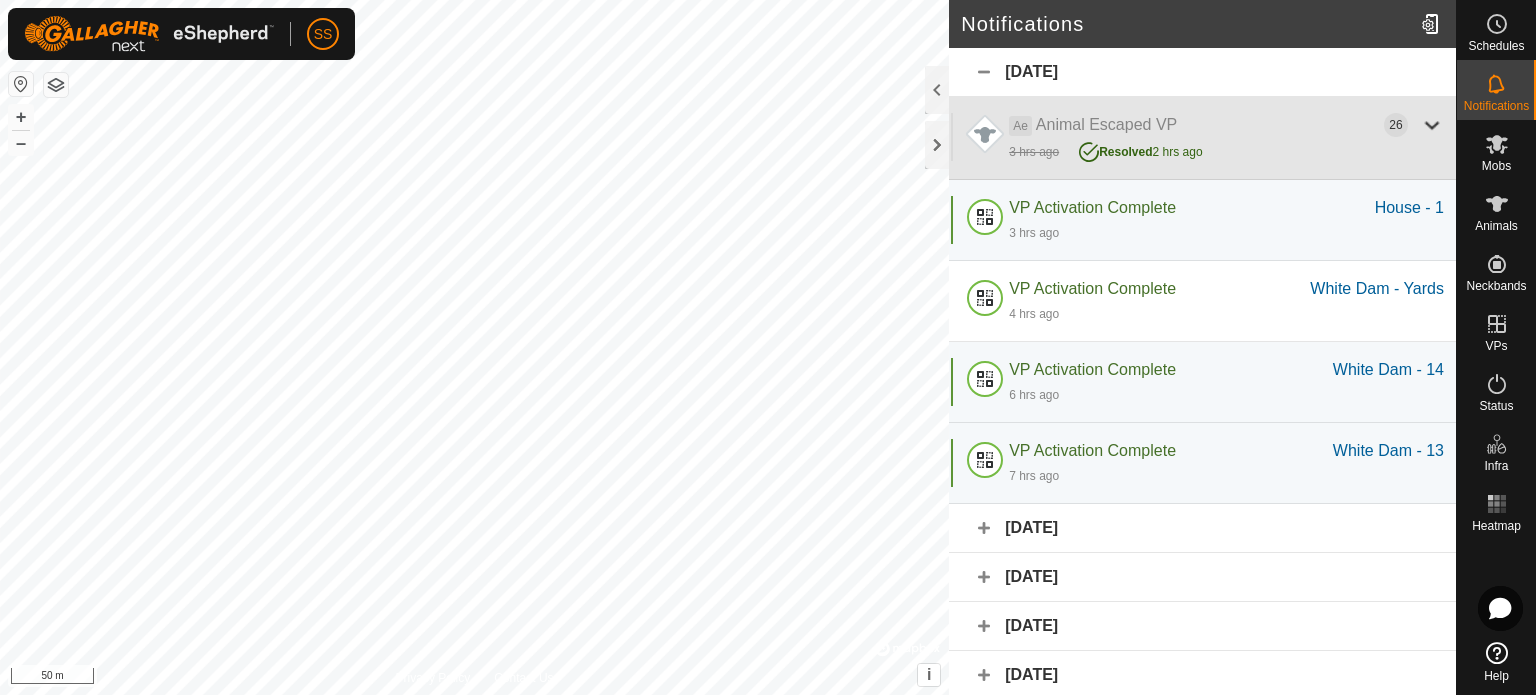 click 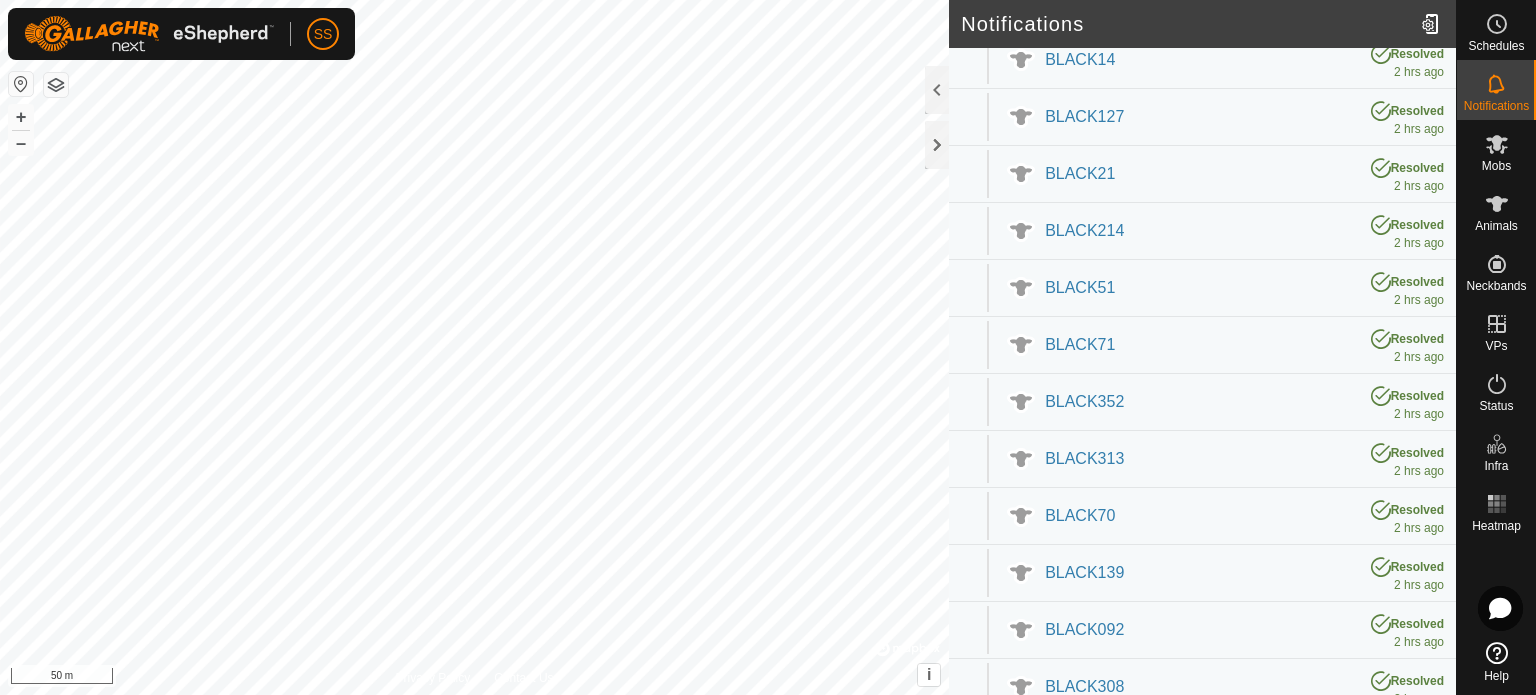 scroll, scrollTop: 0, scrollLeft: 0, axis: both 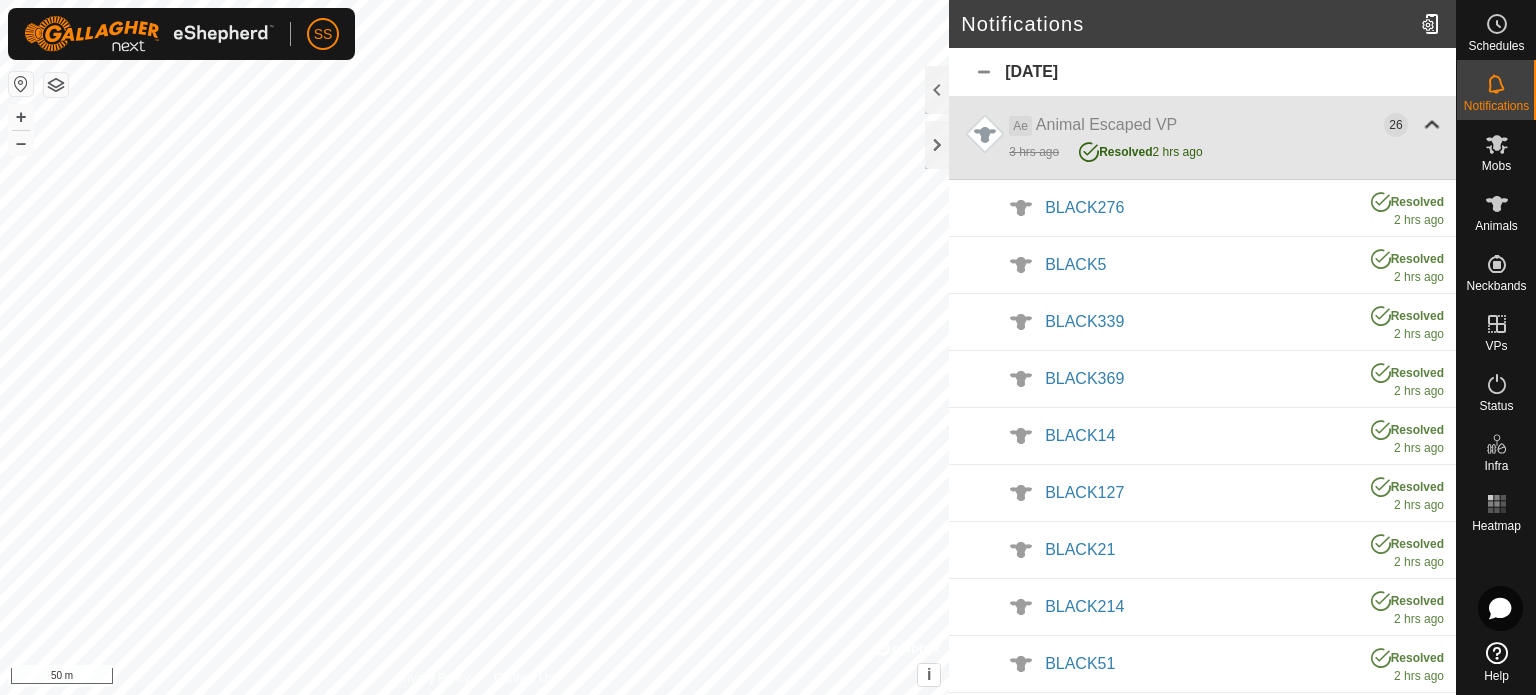 click 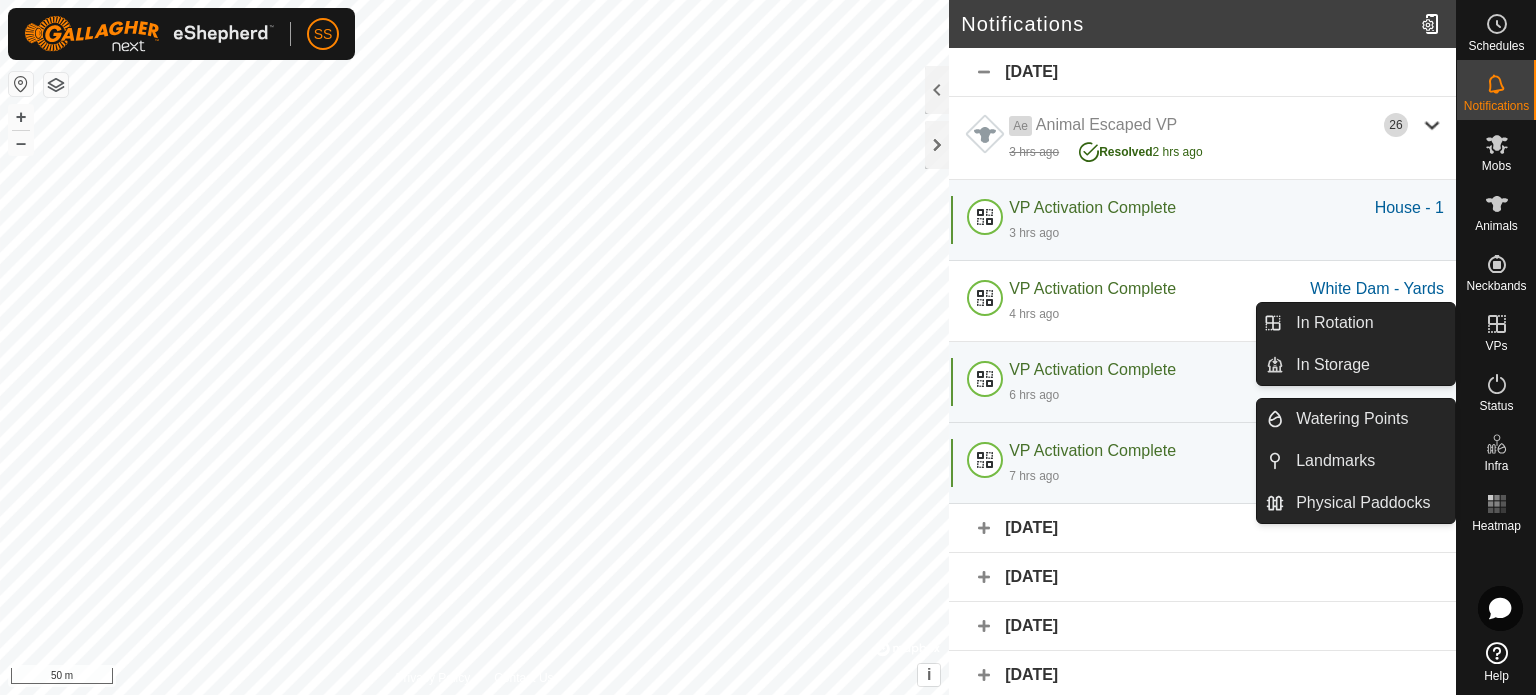 click 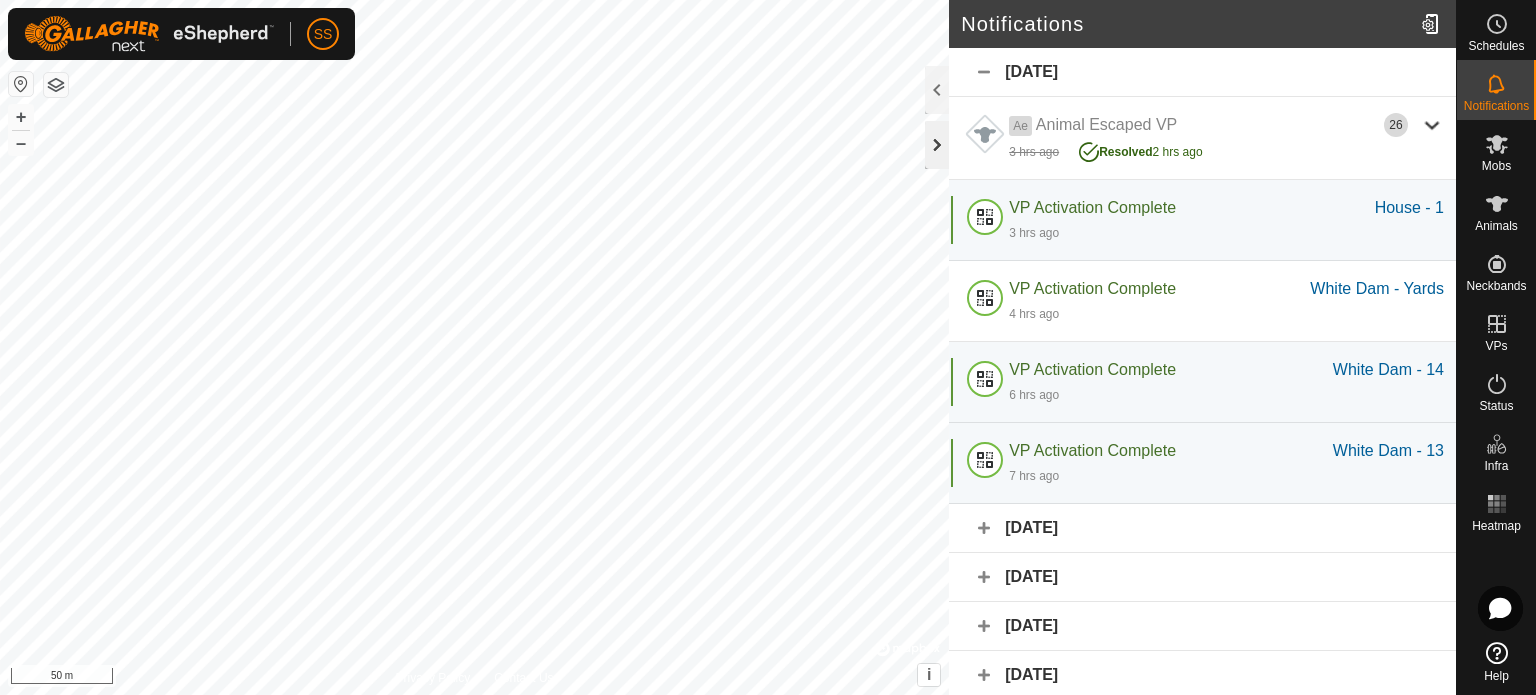 click 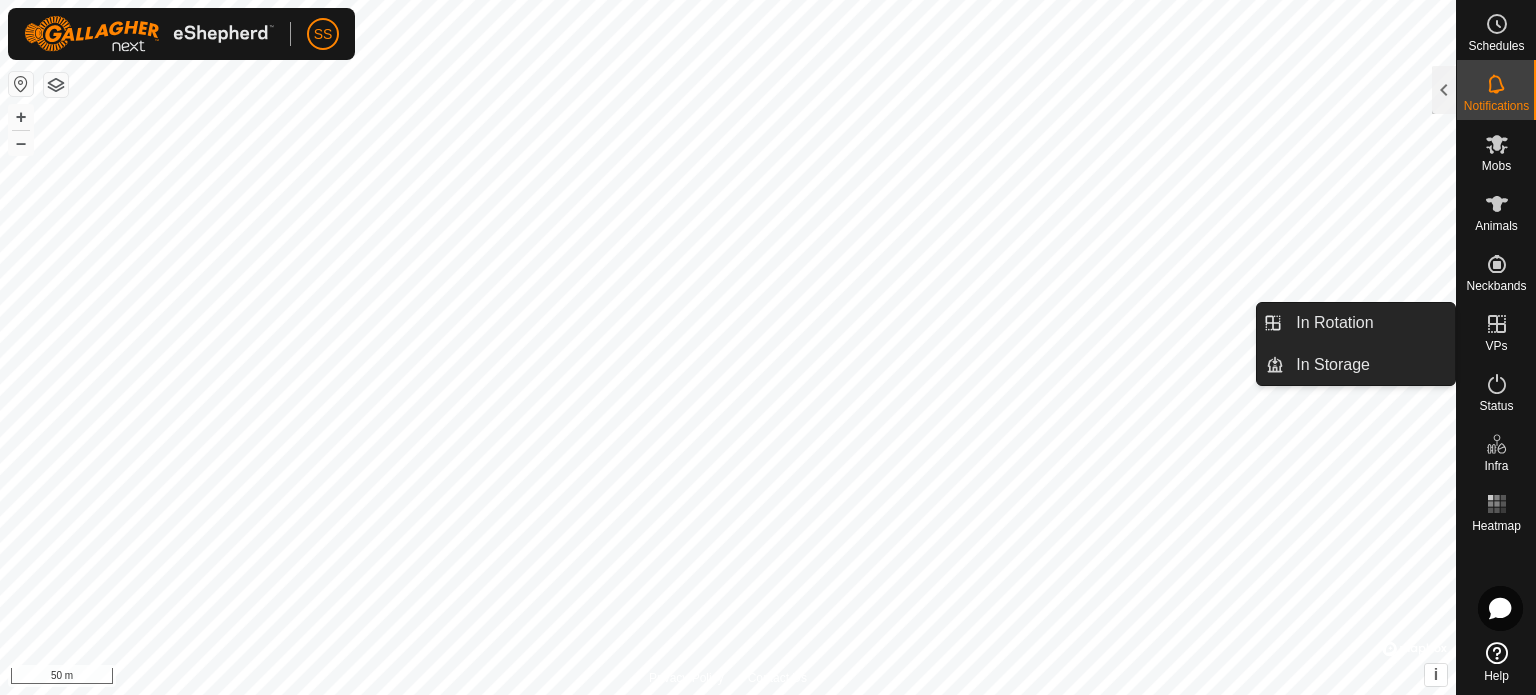 click at bounding box center (1497, 324) 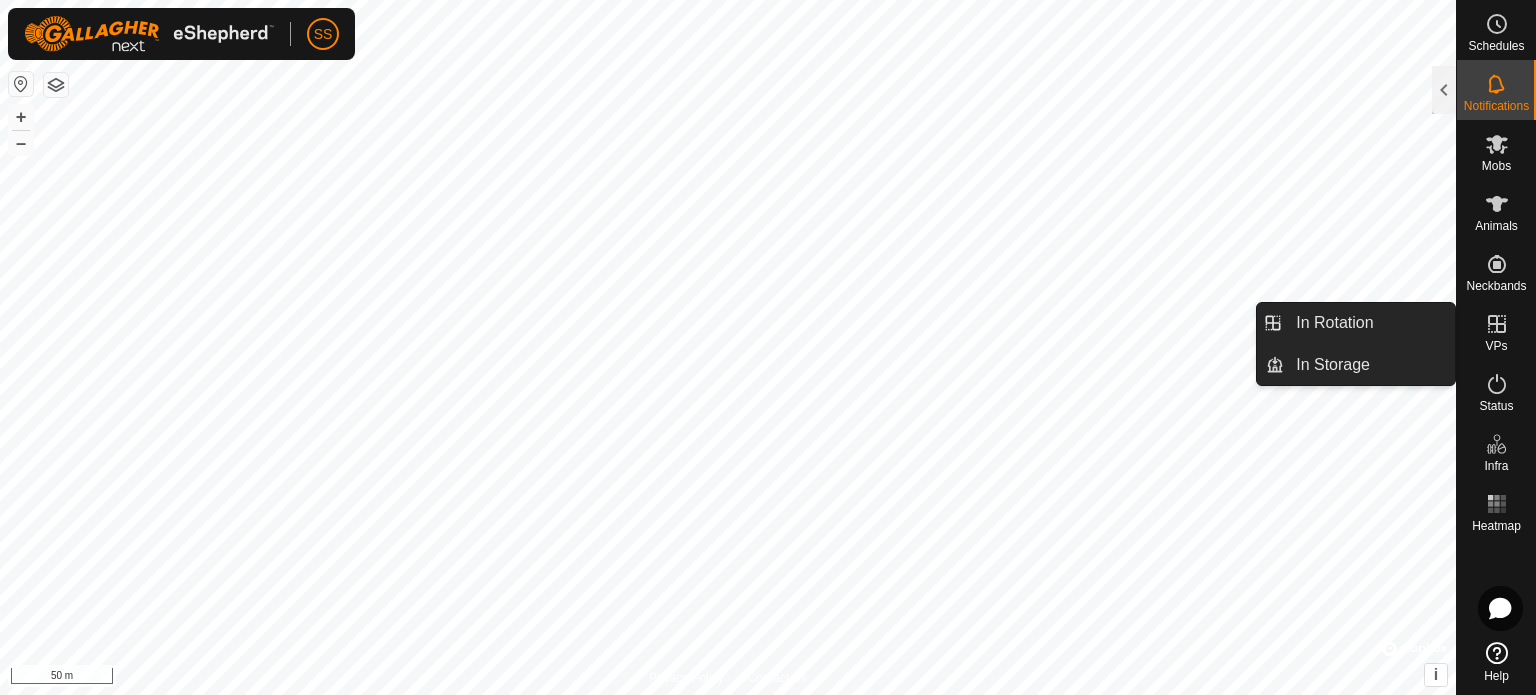 click 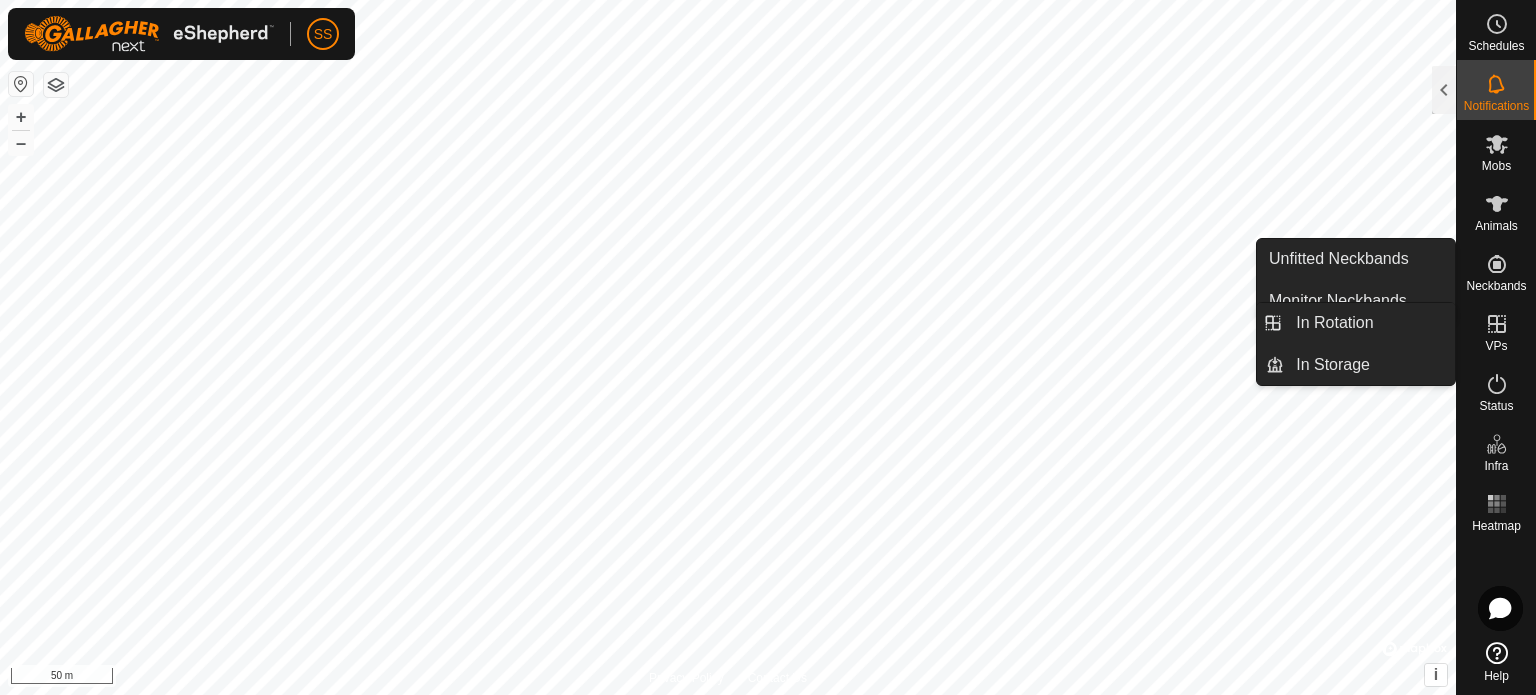 drag, startPoint x: 1504, startPoint y: 301, endPoint x: 1505, endPoint y: 322, distance: 21.023796 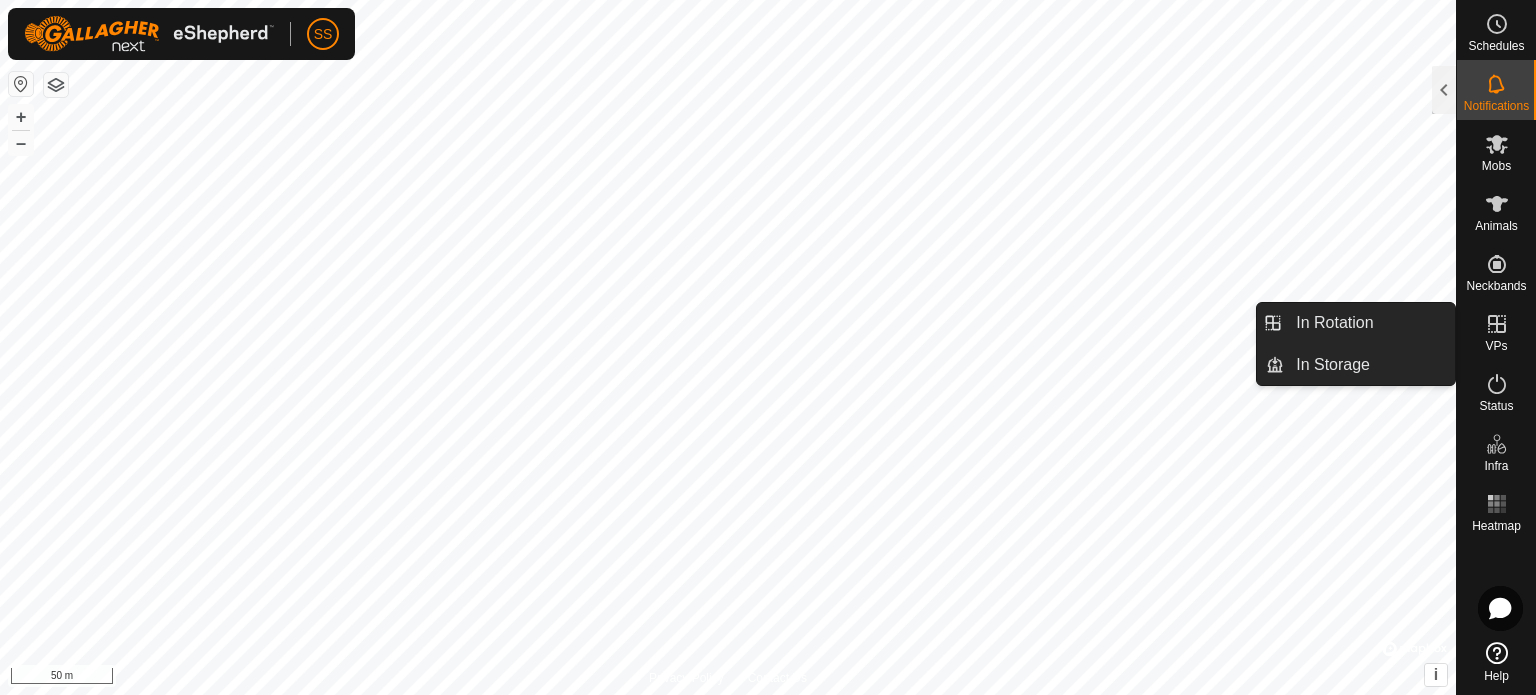 click 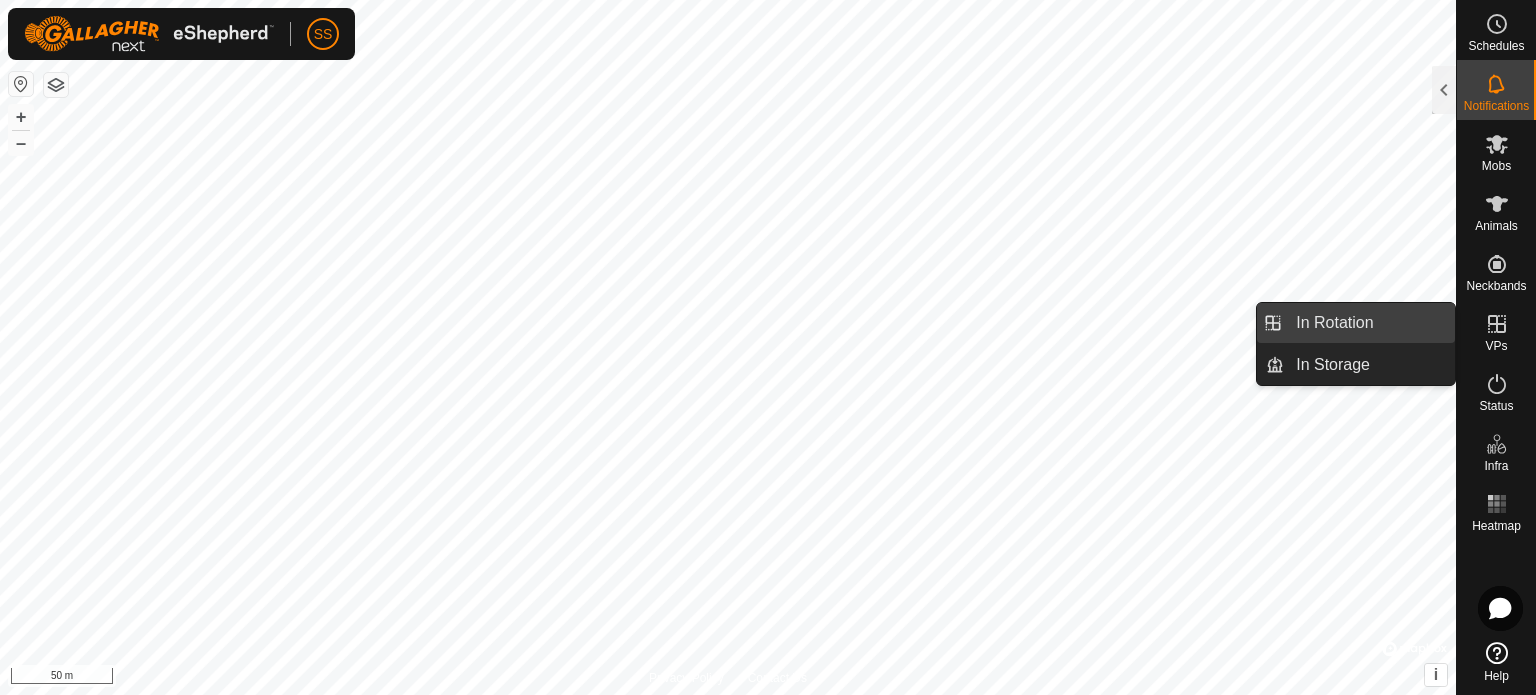 click on "In Rotation" at bounding box center (1369, 323) 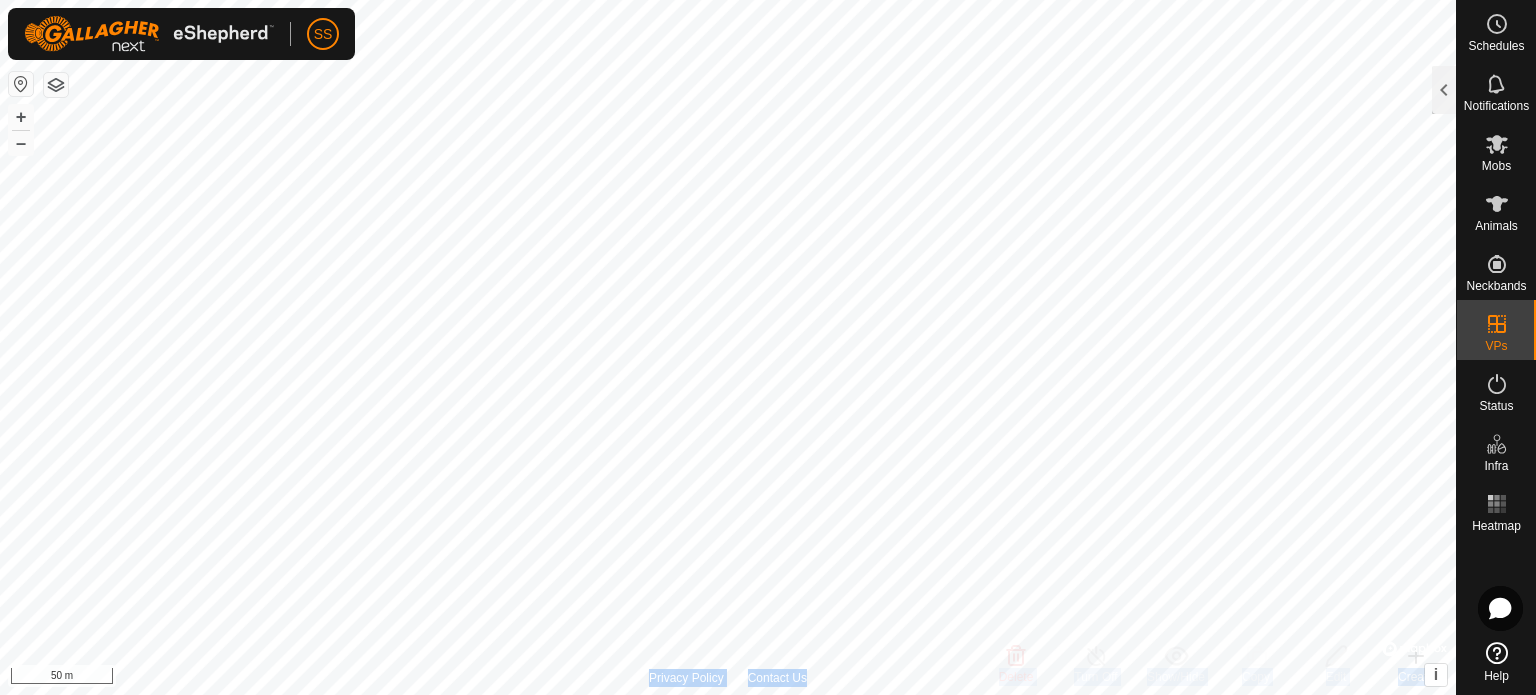 drag, startPoint x: 1445, startPoint y: 84, endPoint x: 1484, endPoint y: 125, distance: 56.586216 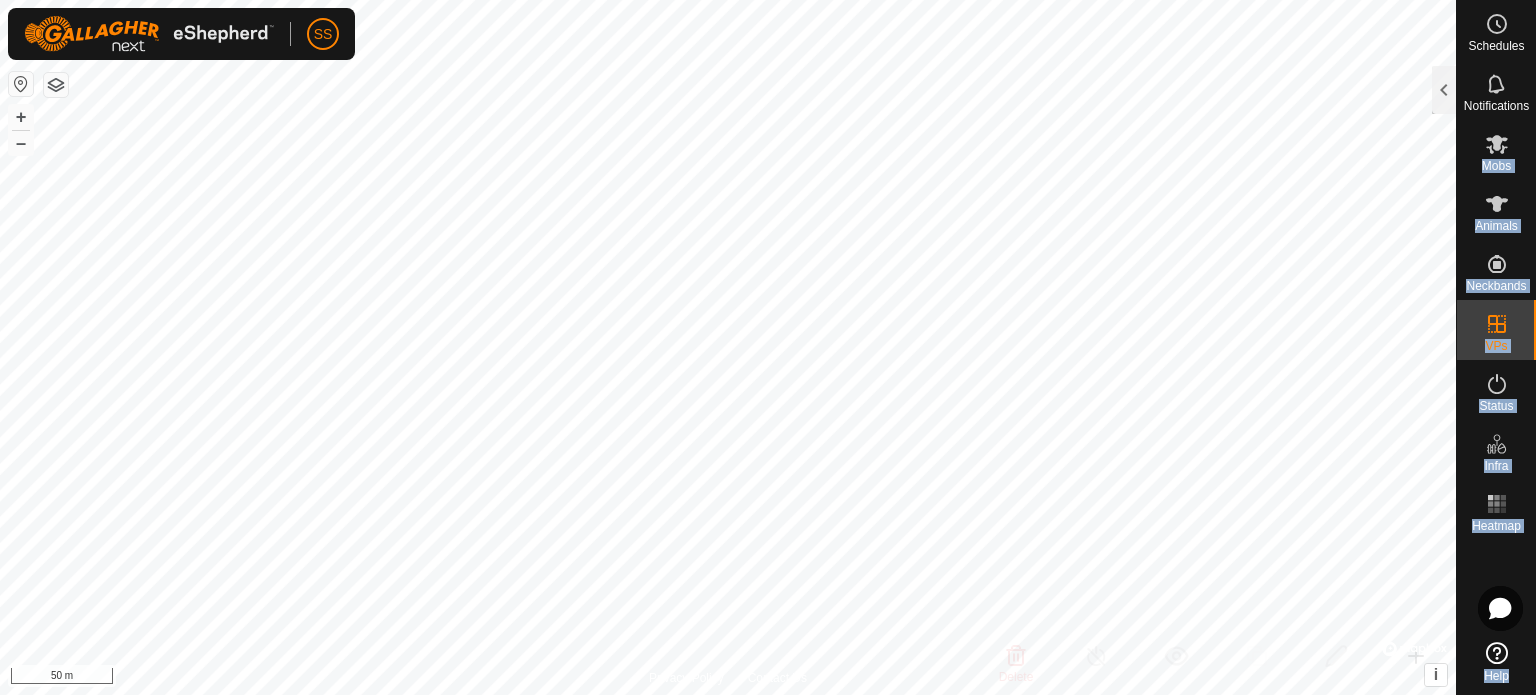 drag, startPoint x: 1444, startPoint y: 92, endPoint x: 1442, endPoint y: 103, distance: 11.18034 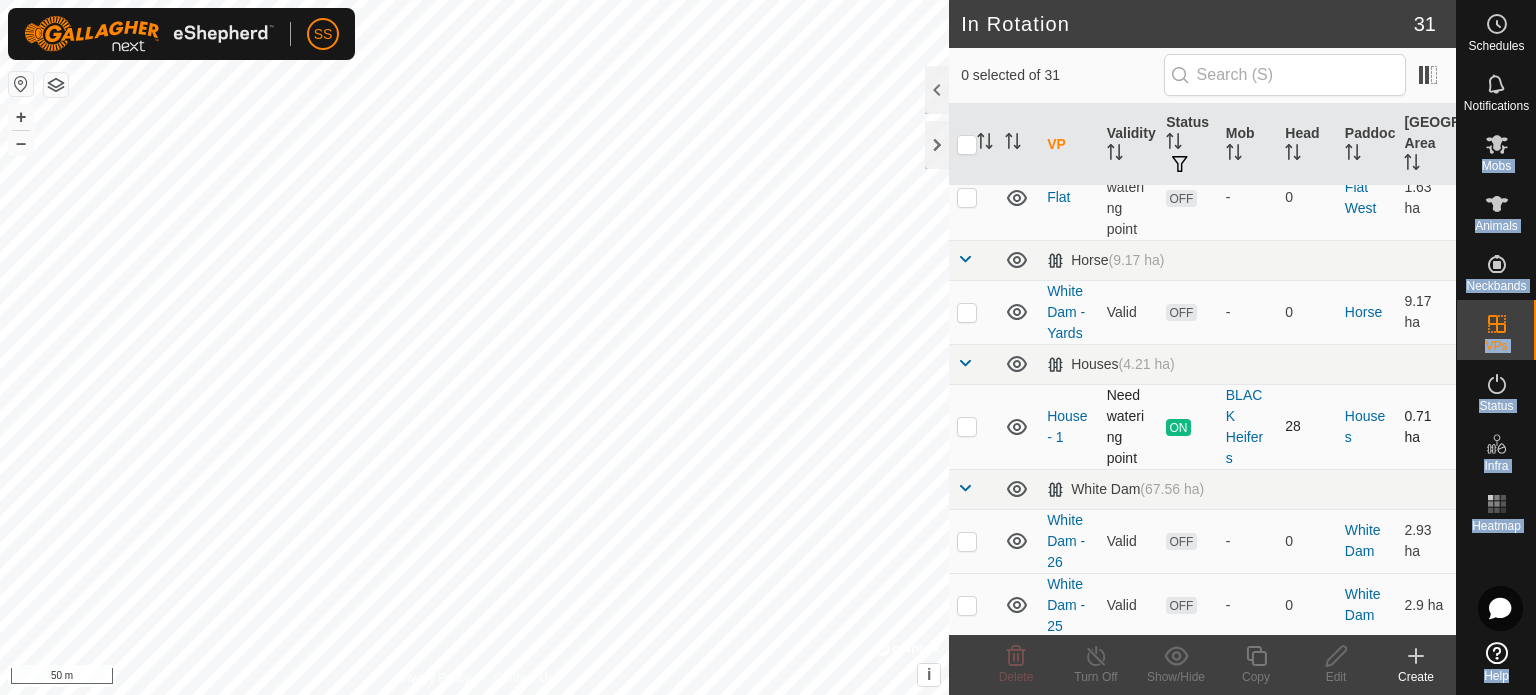 scroll, scrollTop: 500, scrollLeft: 0, axis: vertical 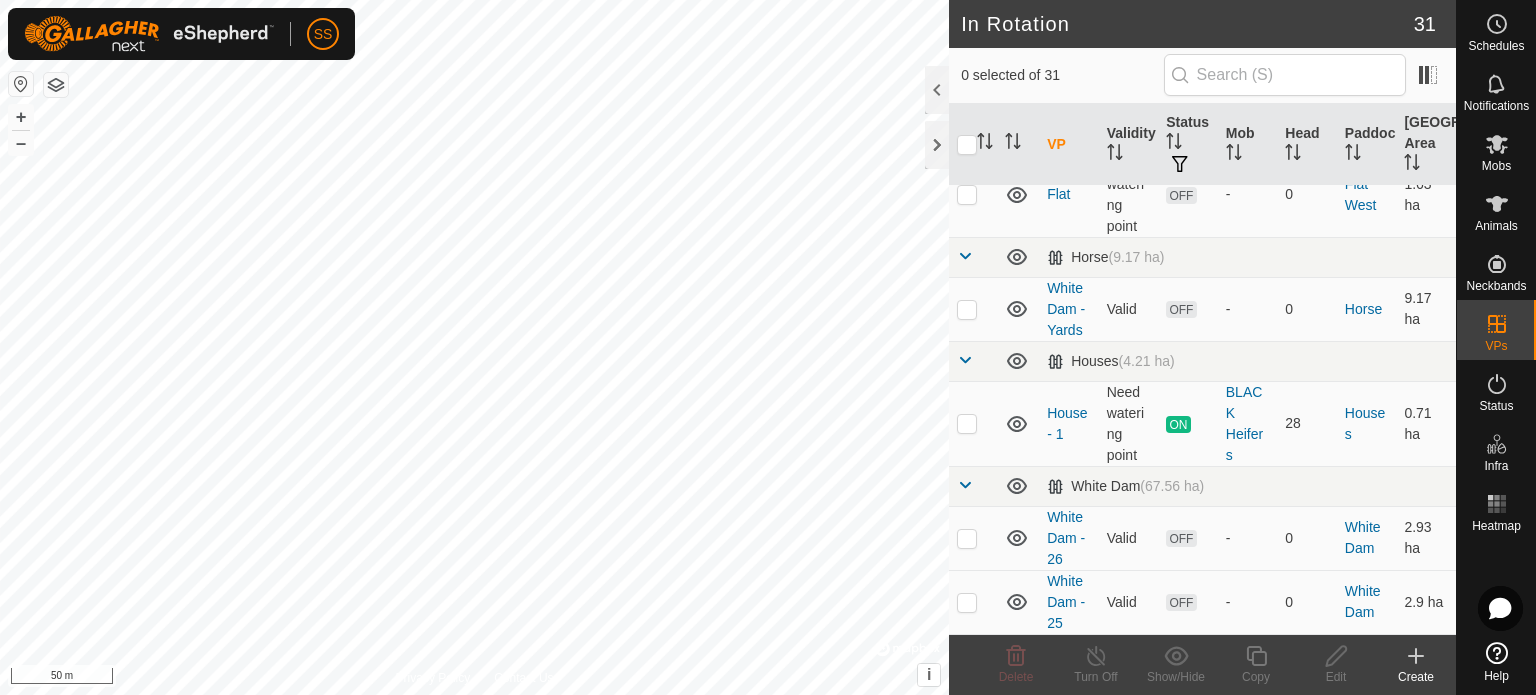 click 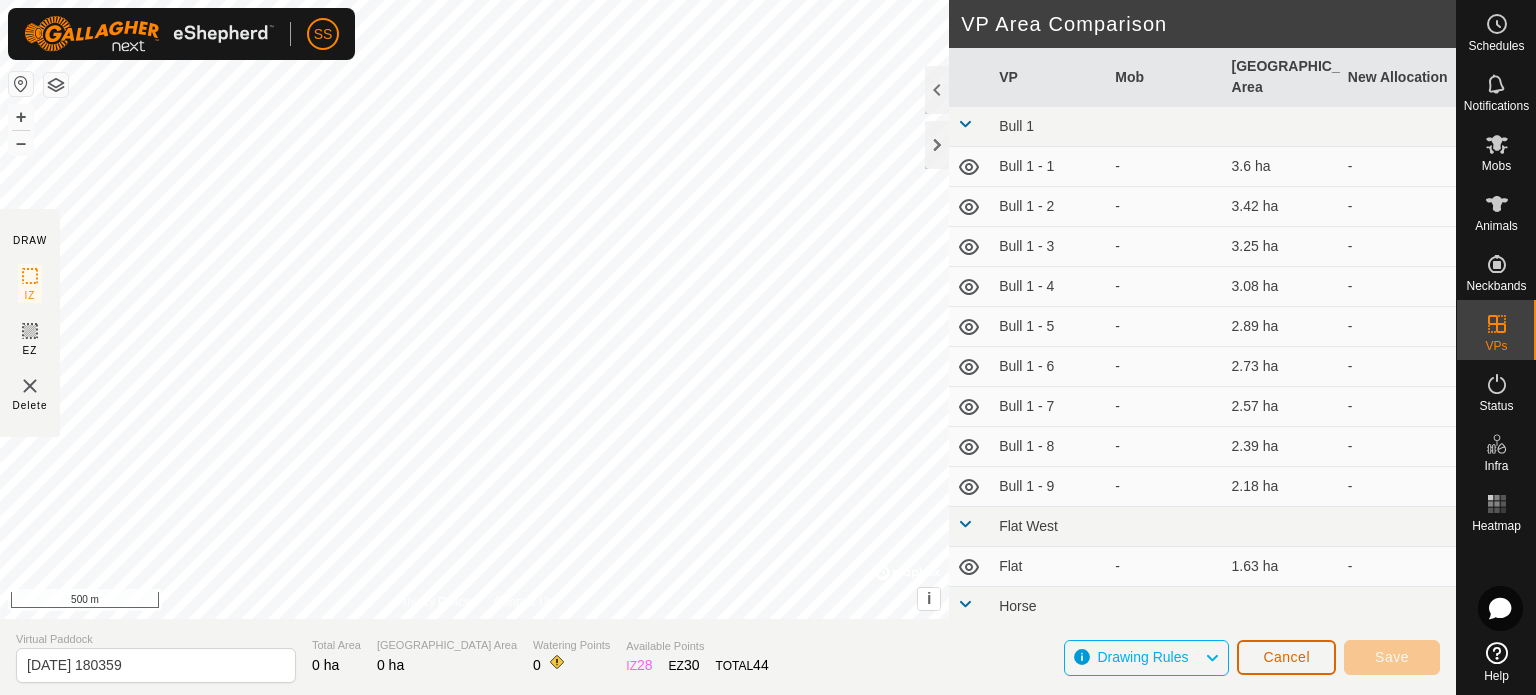 click on "Cancel" 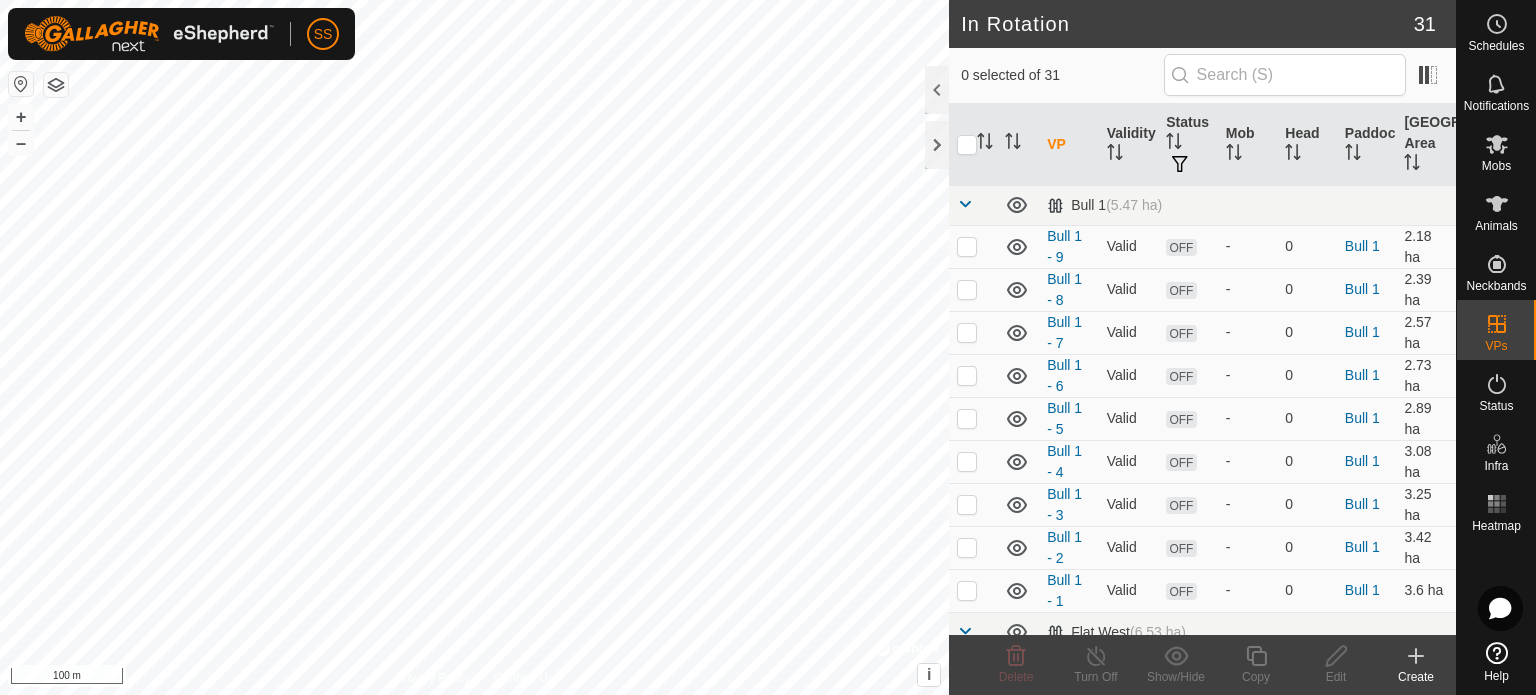 click on "Create" 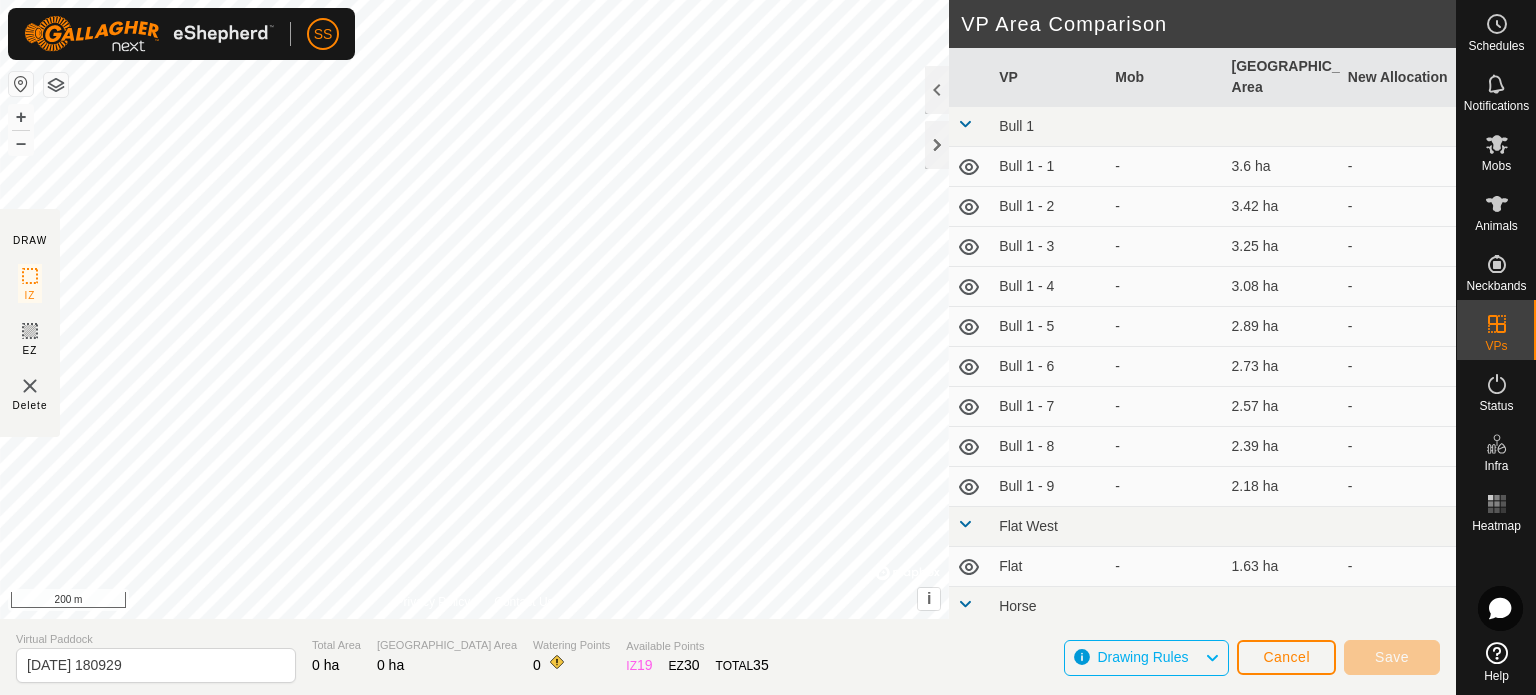 click on "Mob" at bounding box center [1165, 77] 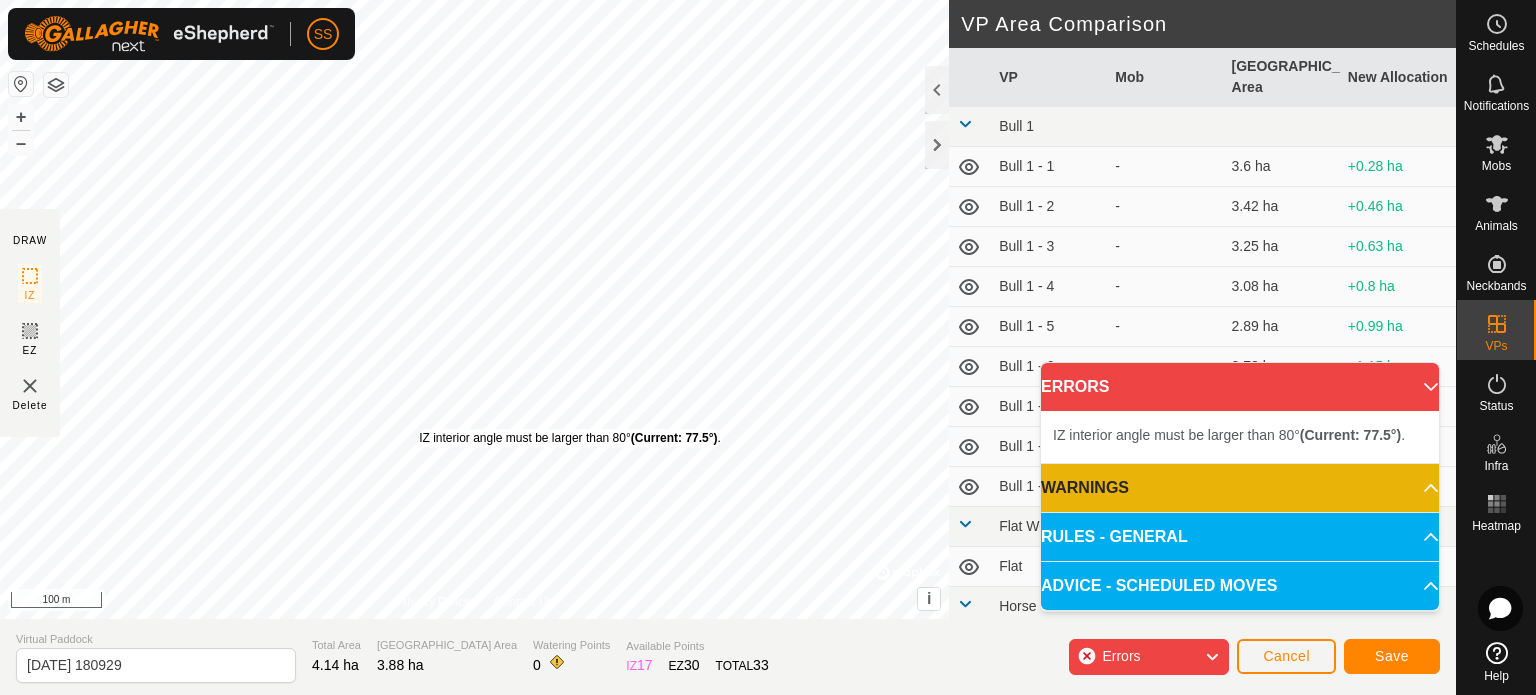 drag, startPoint x: 967, startPoint y: 542, endPoint x: 425, endPoint y: 429, distance: 553.65424 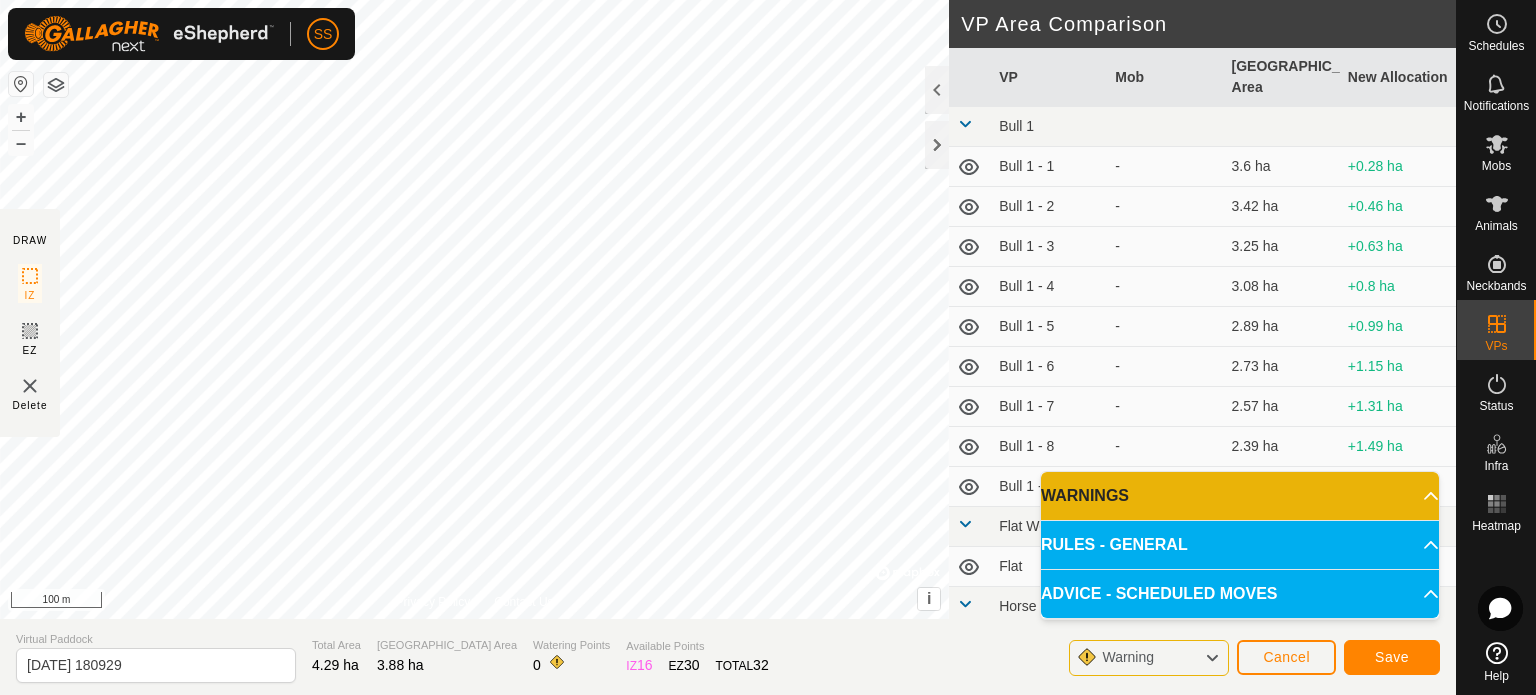 click on "RULES - GENERAL" at bounding box center [1240, 545] 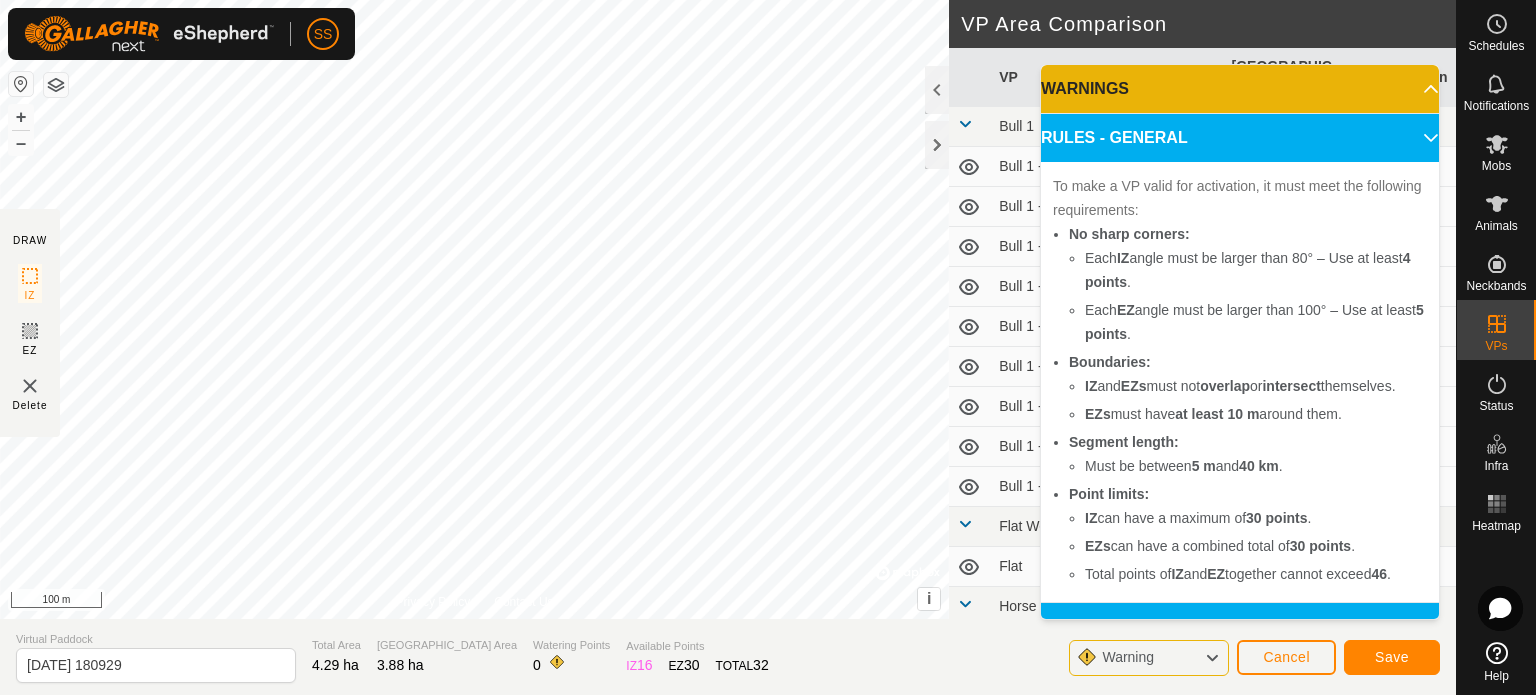 click on "RULES - GENERAL" at bounding box center [1240, 138] 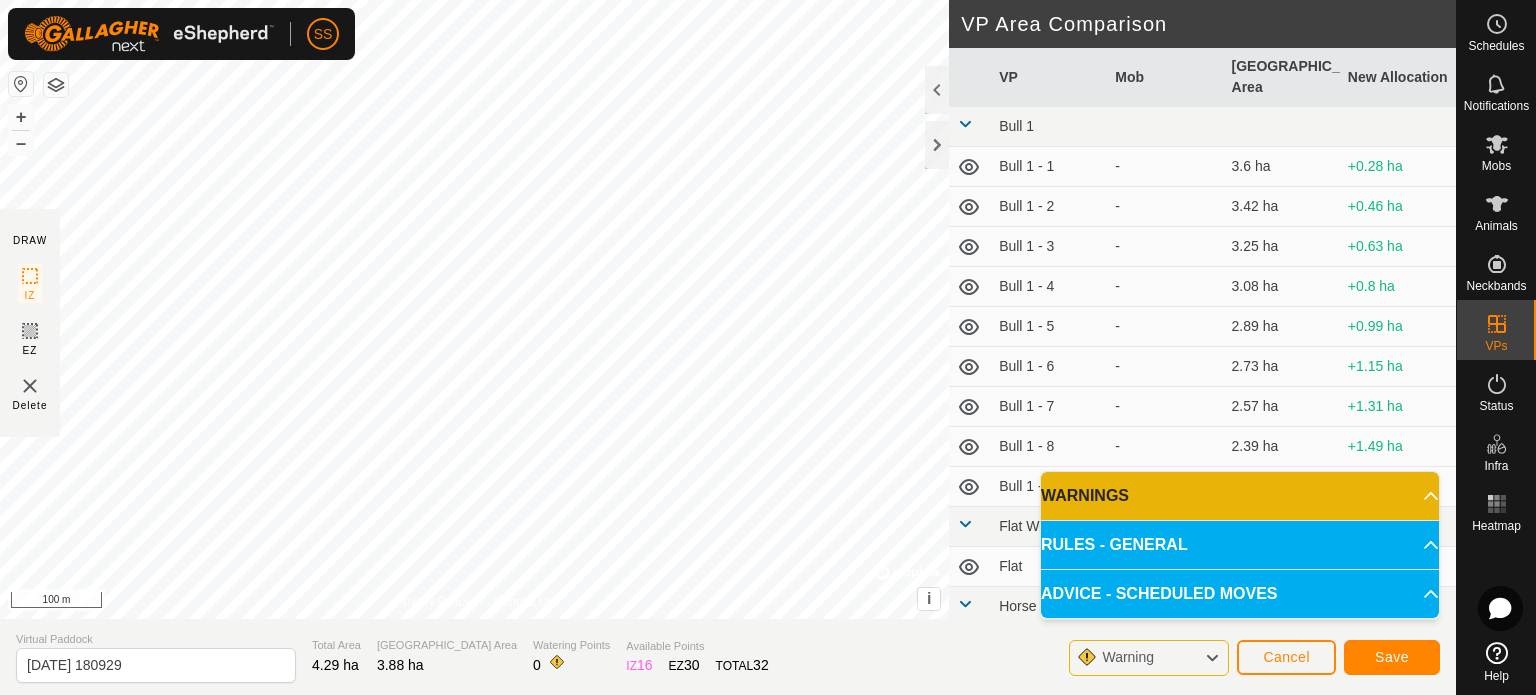 click on "ADVICE - SCHEDULED MOVES" at bounding box center (1240, 594) 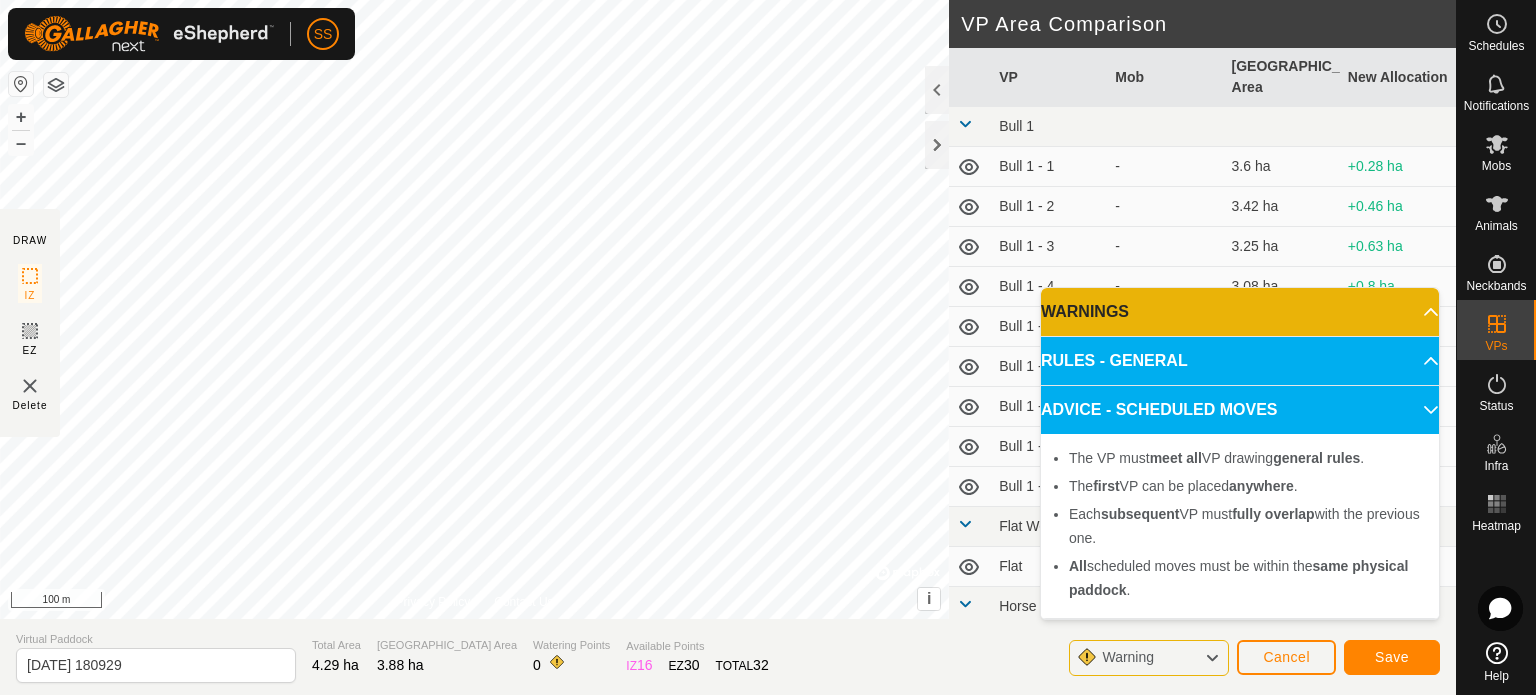 click on "ADVICE - SCHEDULED MOVES" at bounding box center [1240, 410] 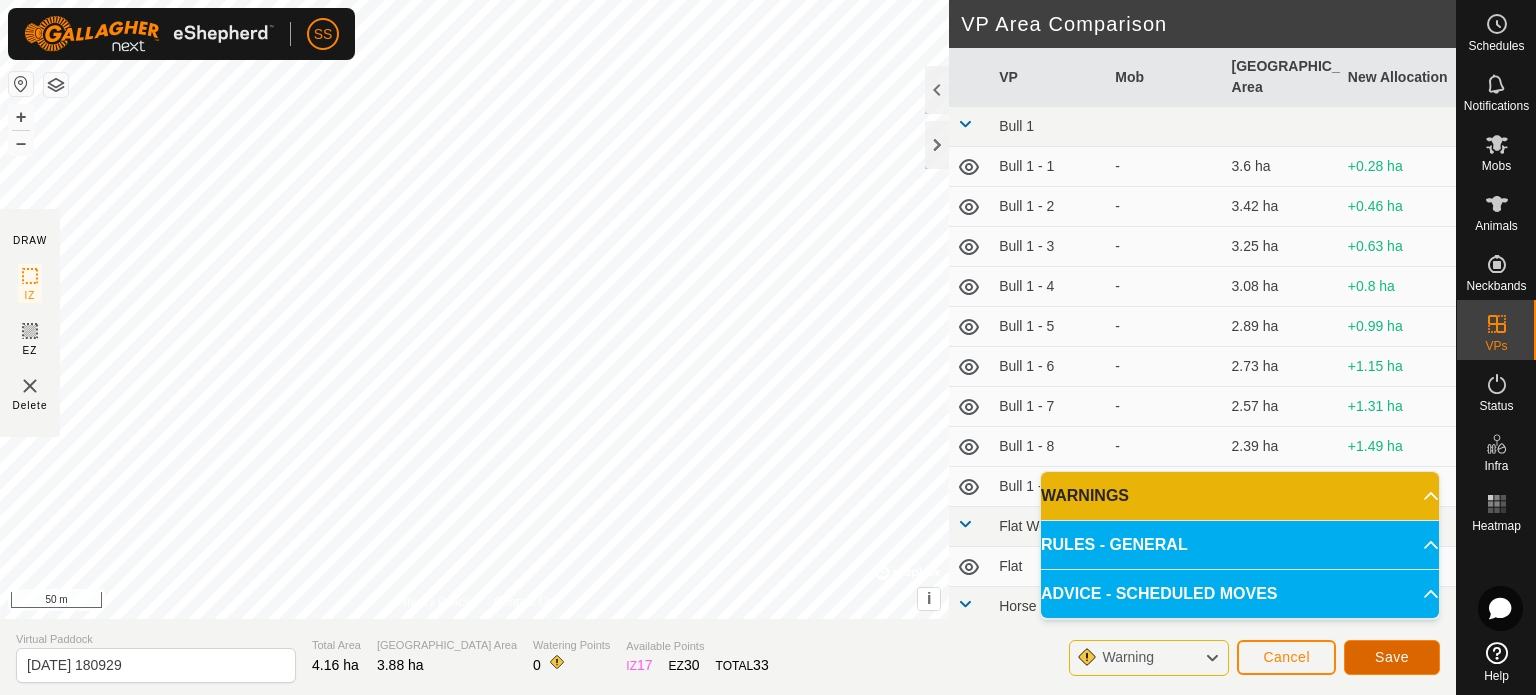 click on "Save" 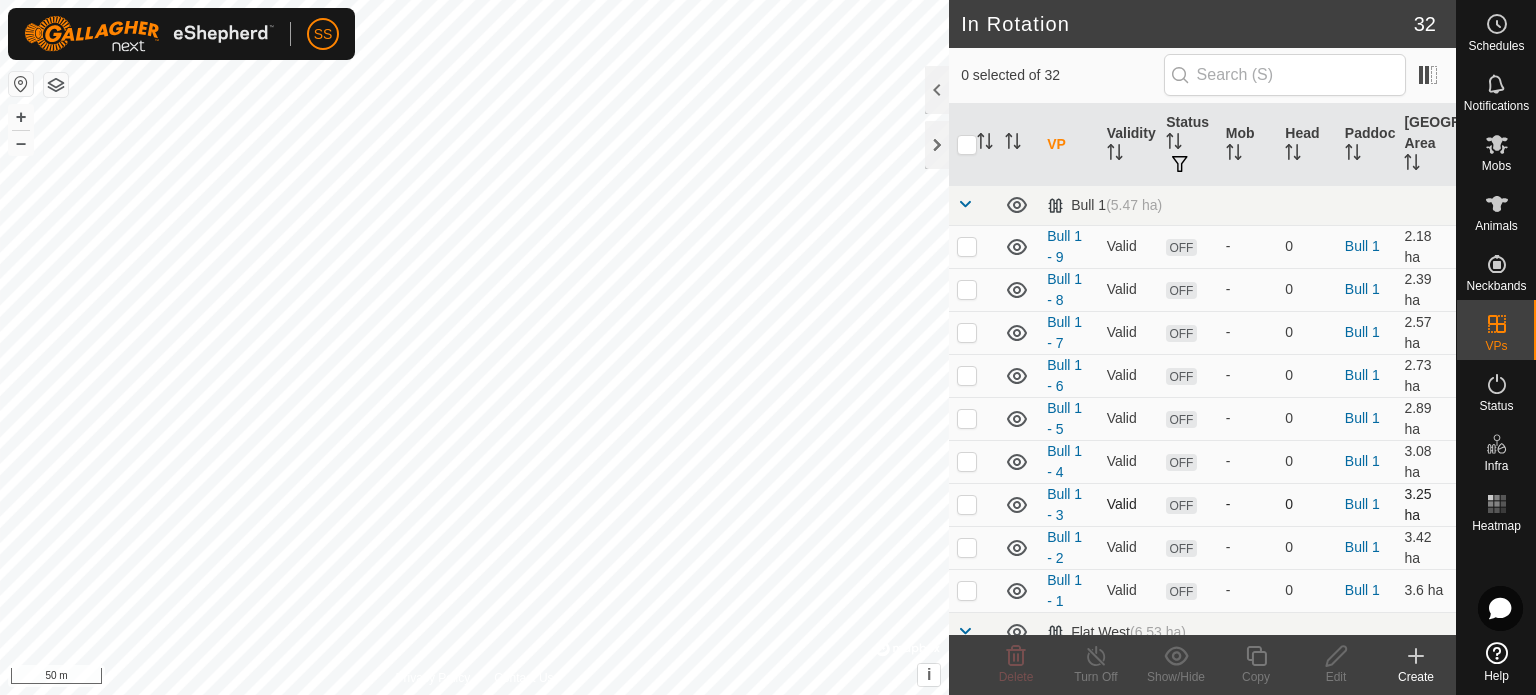 checkbox on "true" 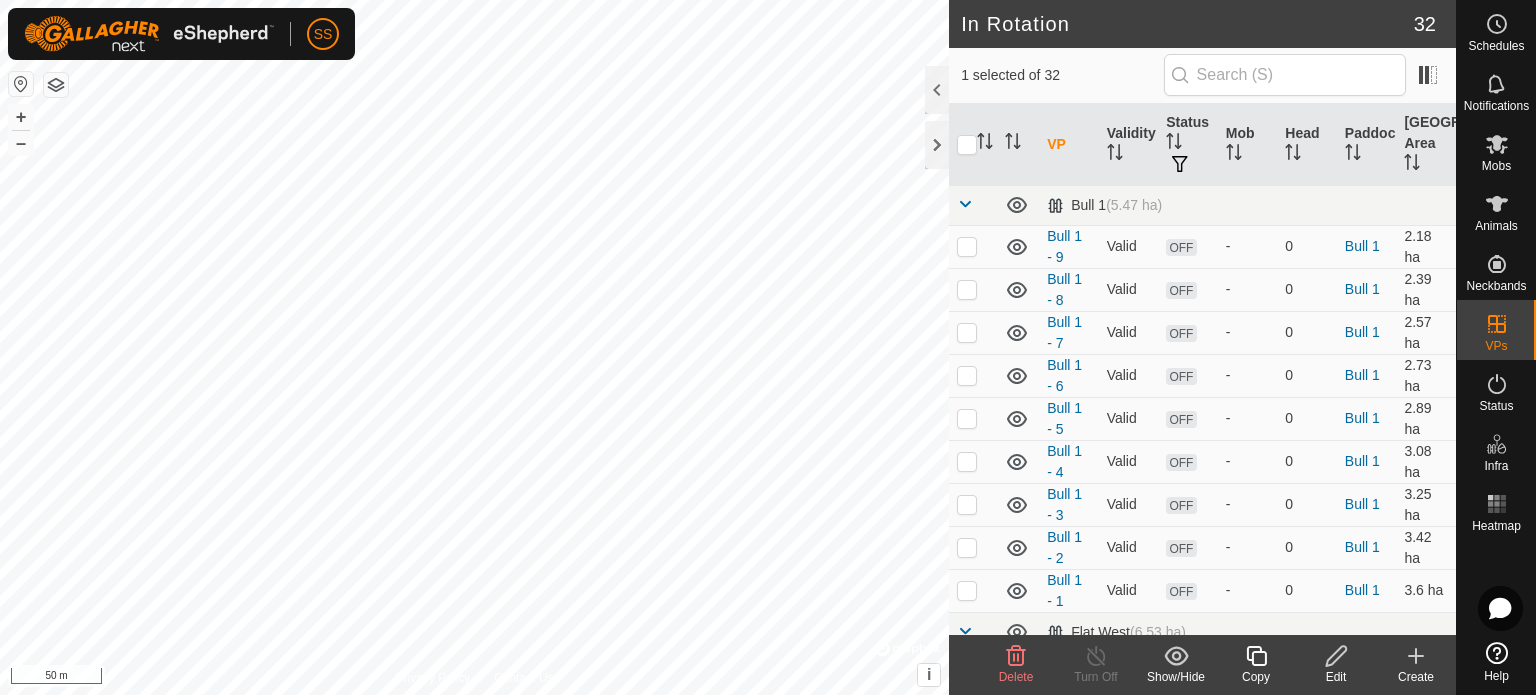 click 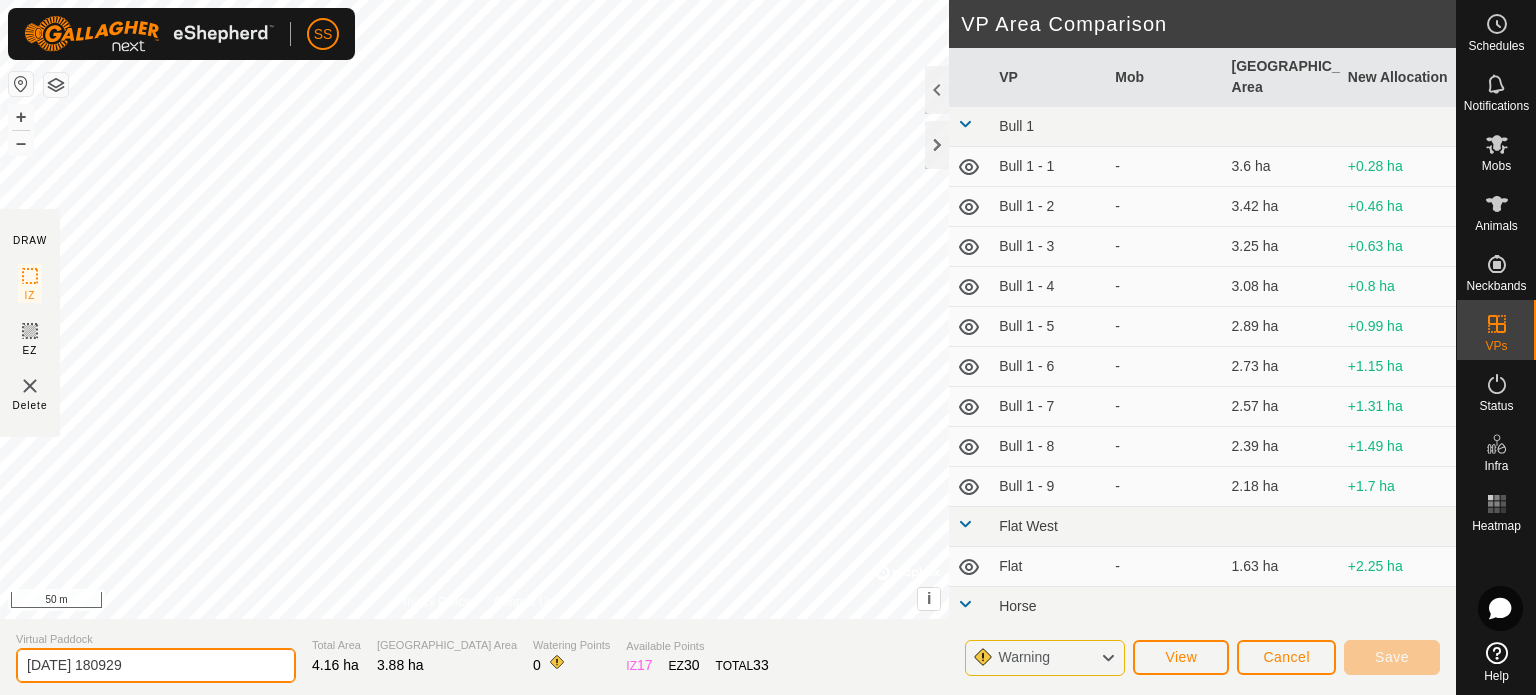 click on "[DATE] 180929" 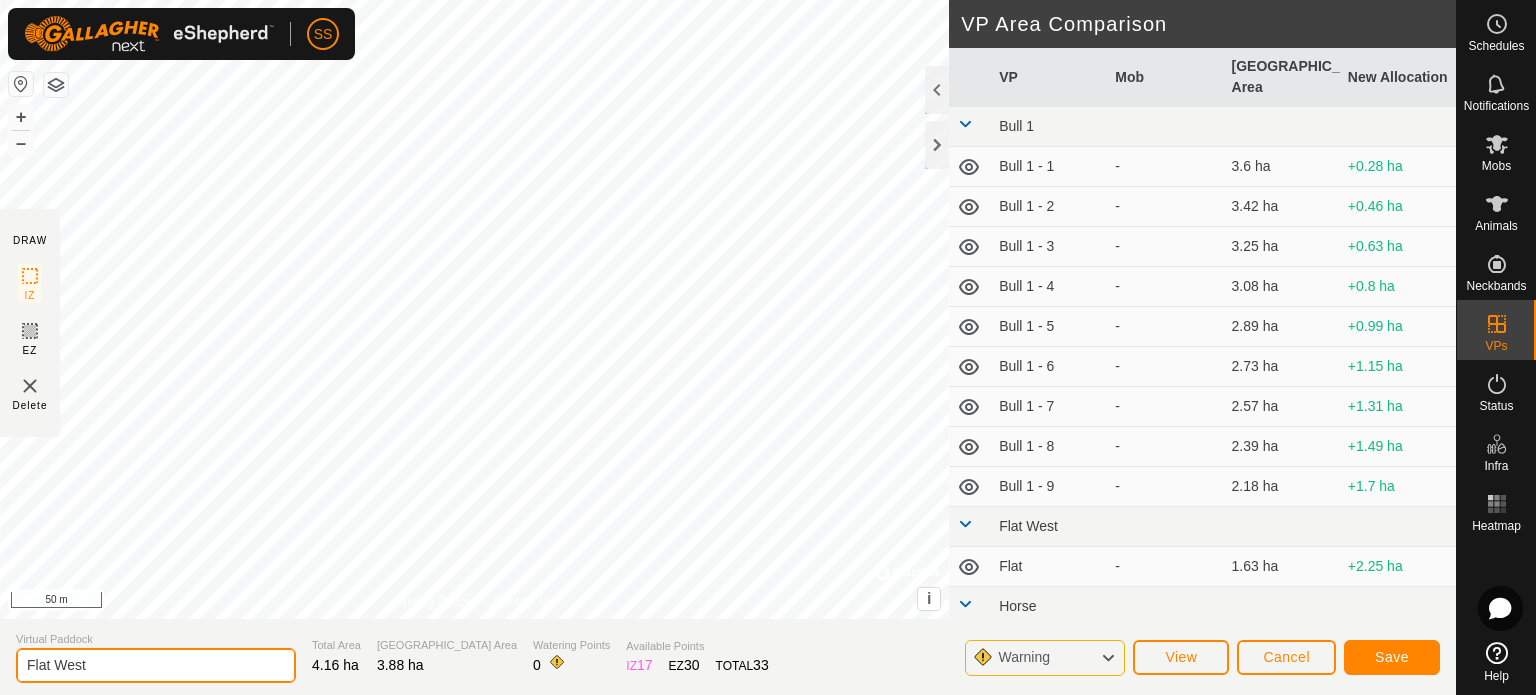 type on "Flat West" 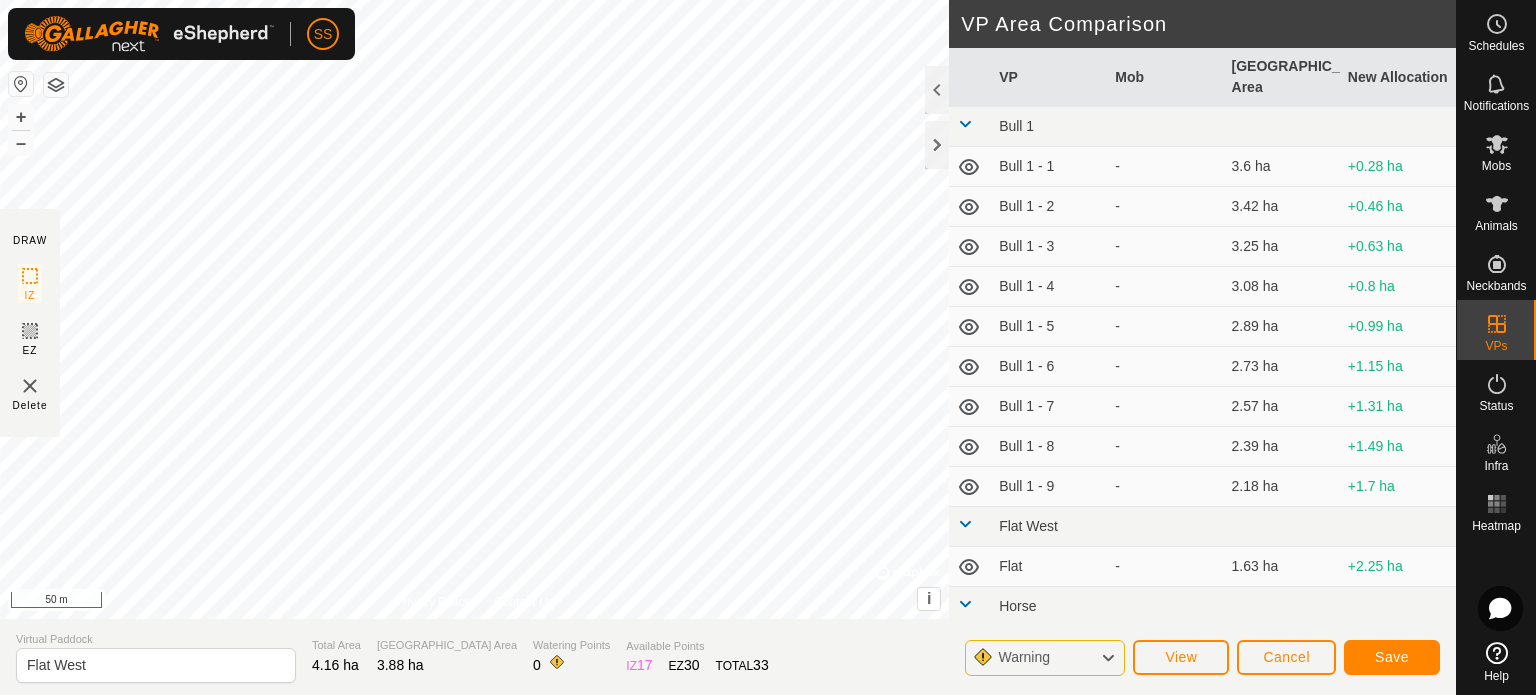 click 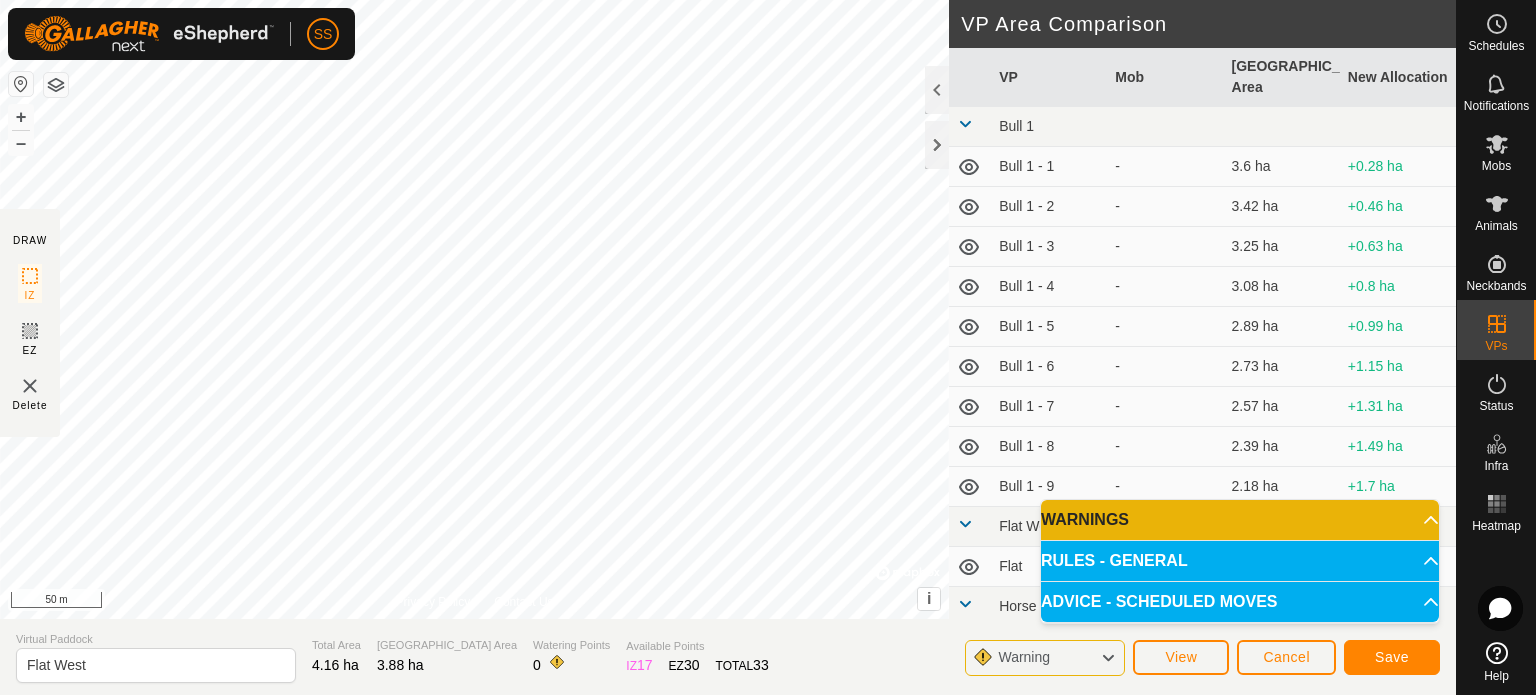 click on "WARNINGS" at bounding box center (1240, 520) 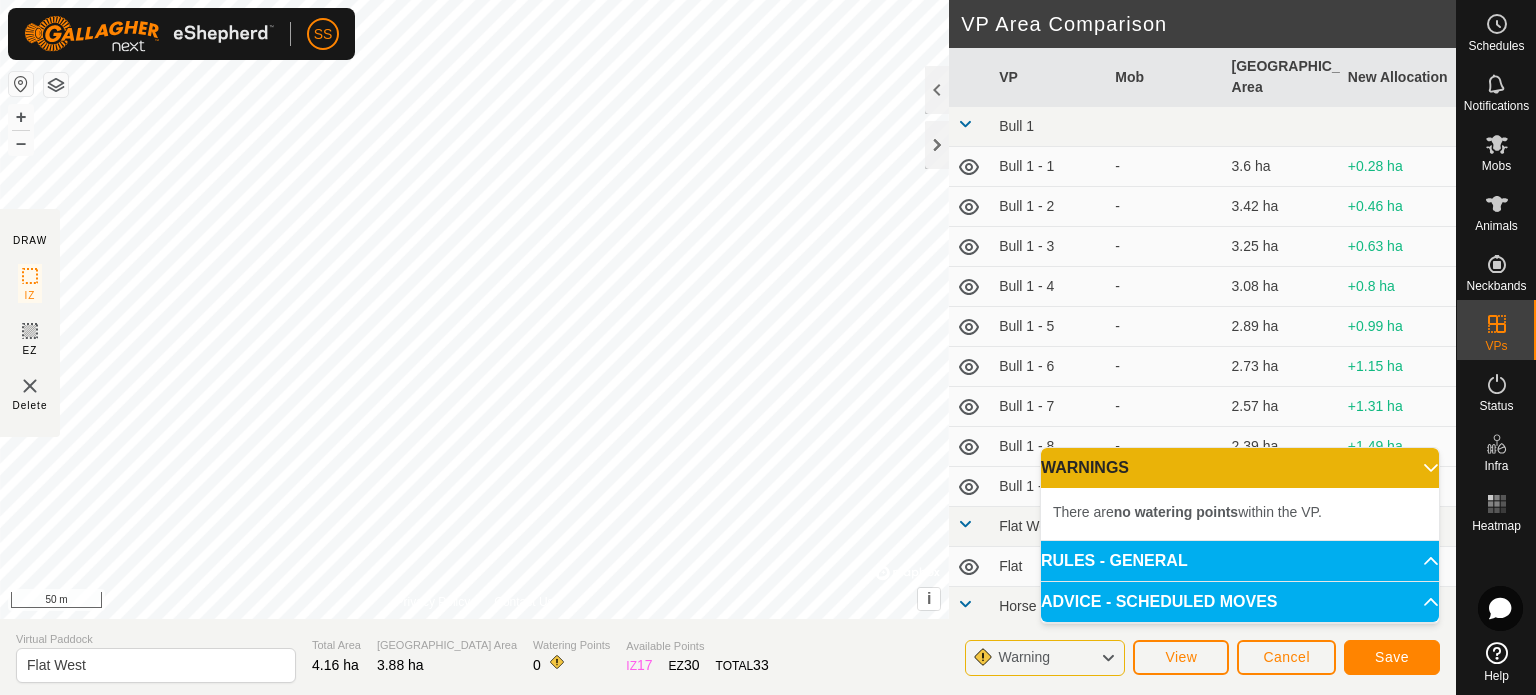 click on "RULES - GENERAL" at bounding box center [1240, 561] 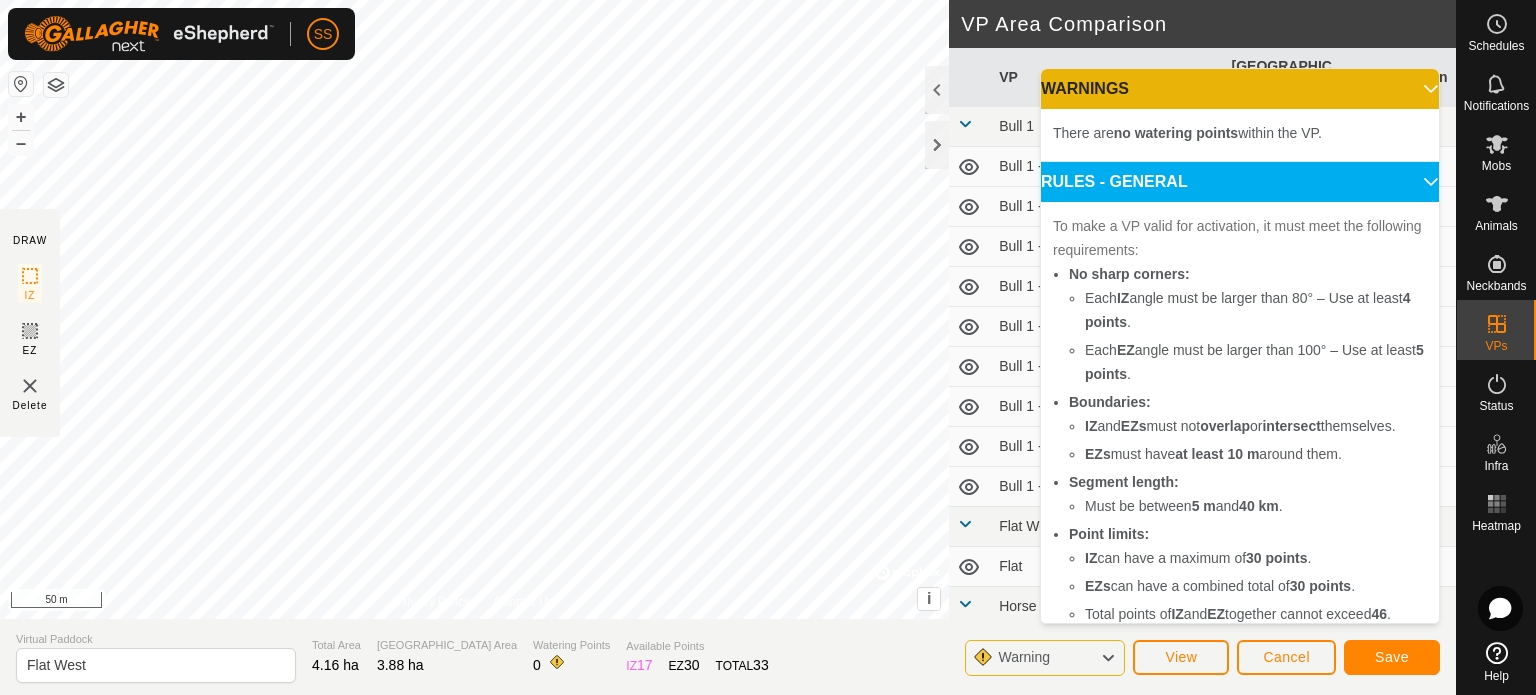click on "RULES - GENERAL" at bounding box center (1240, 182) 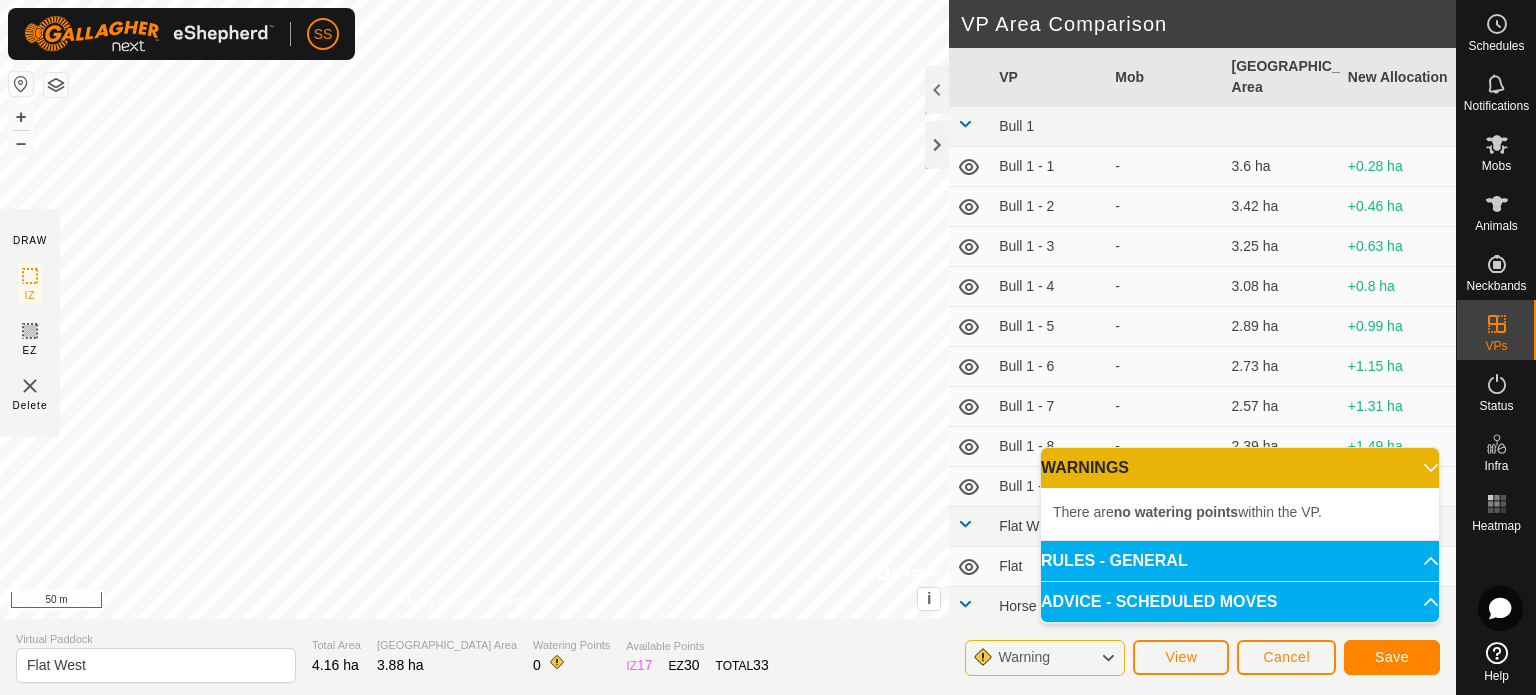 click on "ADVICE - SCHEDULED MOVES" at bounding box center (1240, 602) 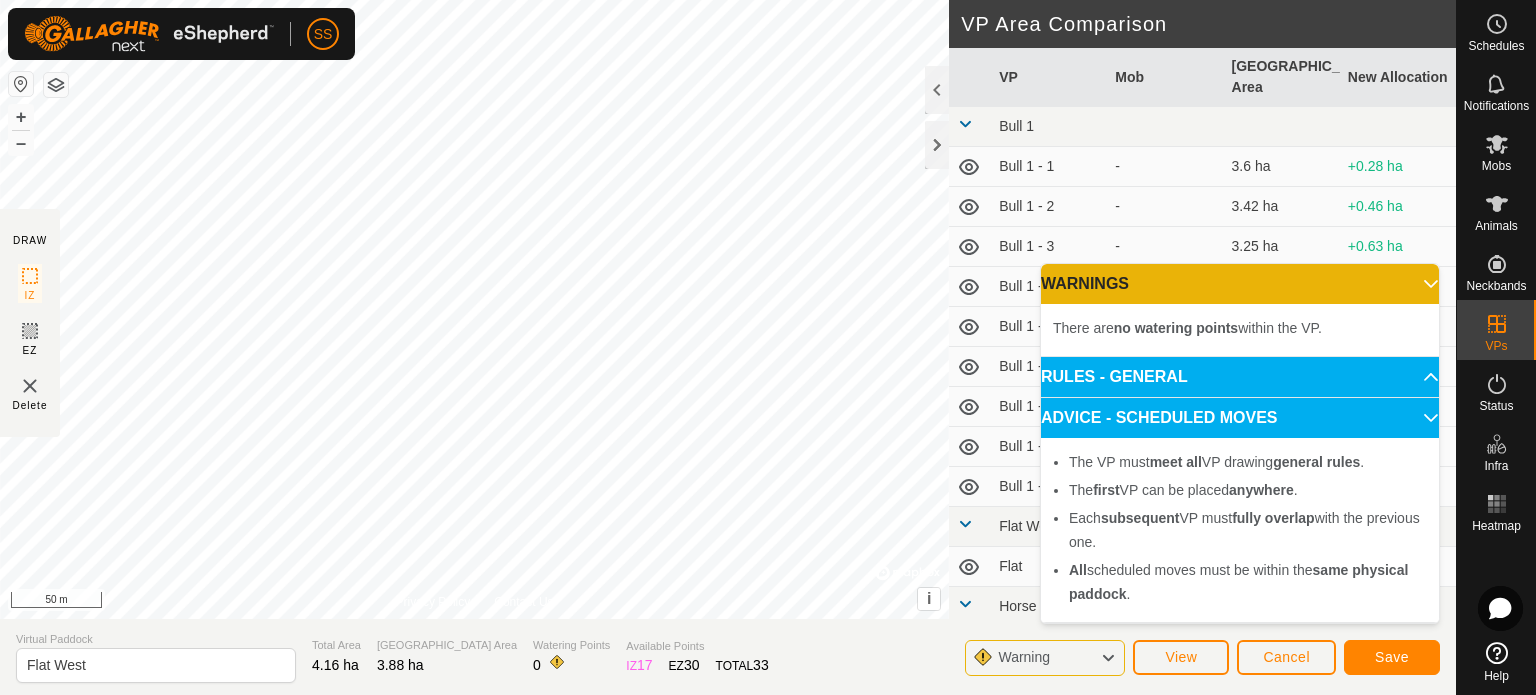 click on "ADVICE - SCHEDULED MOVES" at bounding box center (1240, 418) 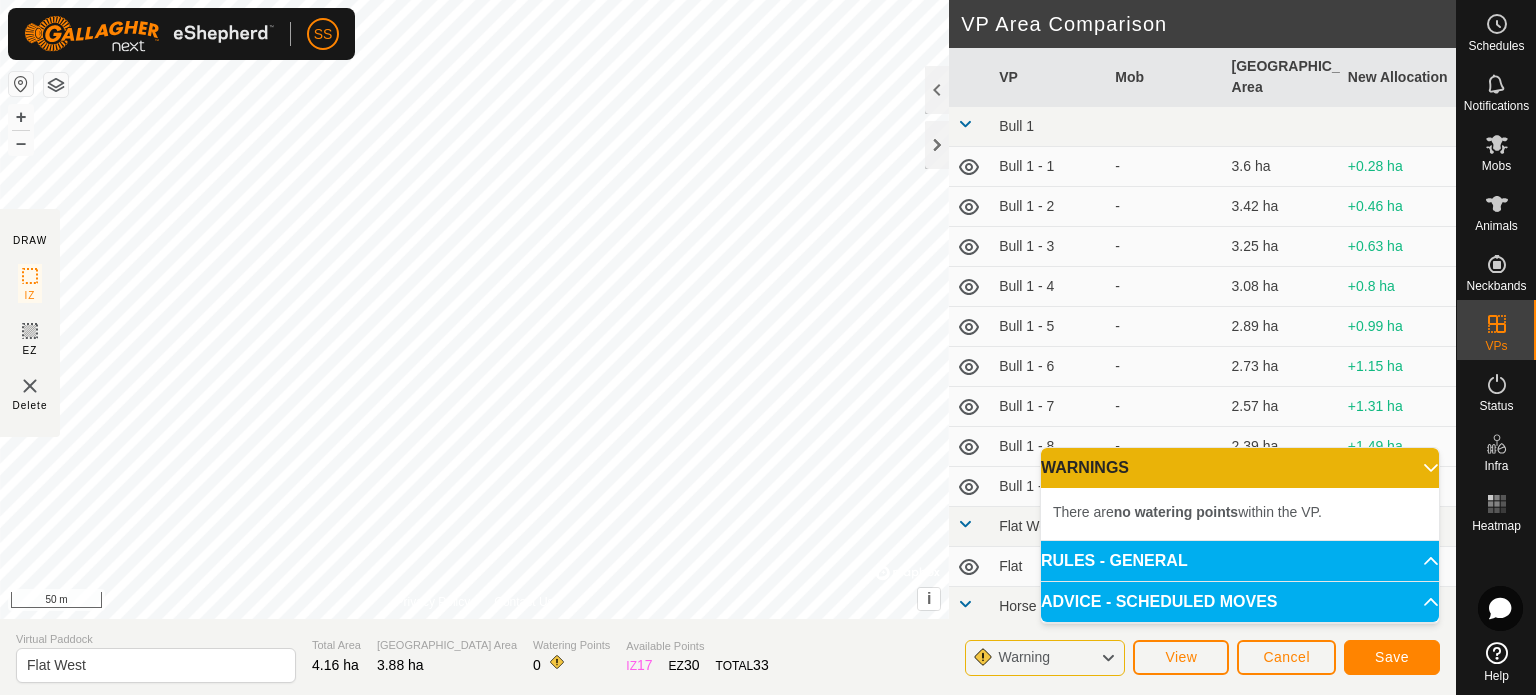 click on "RULES - GENERAL" at bounding box center [1240, 561] 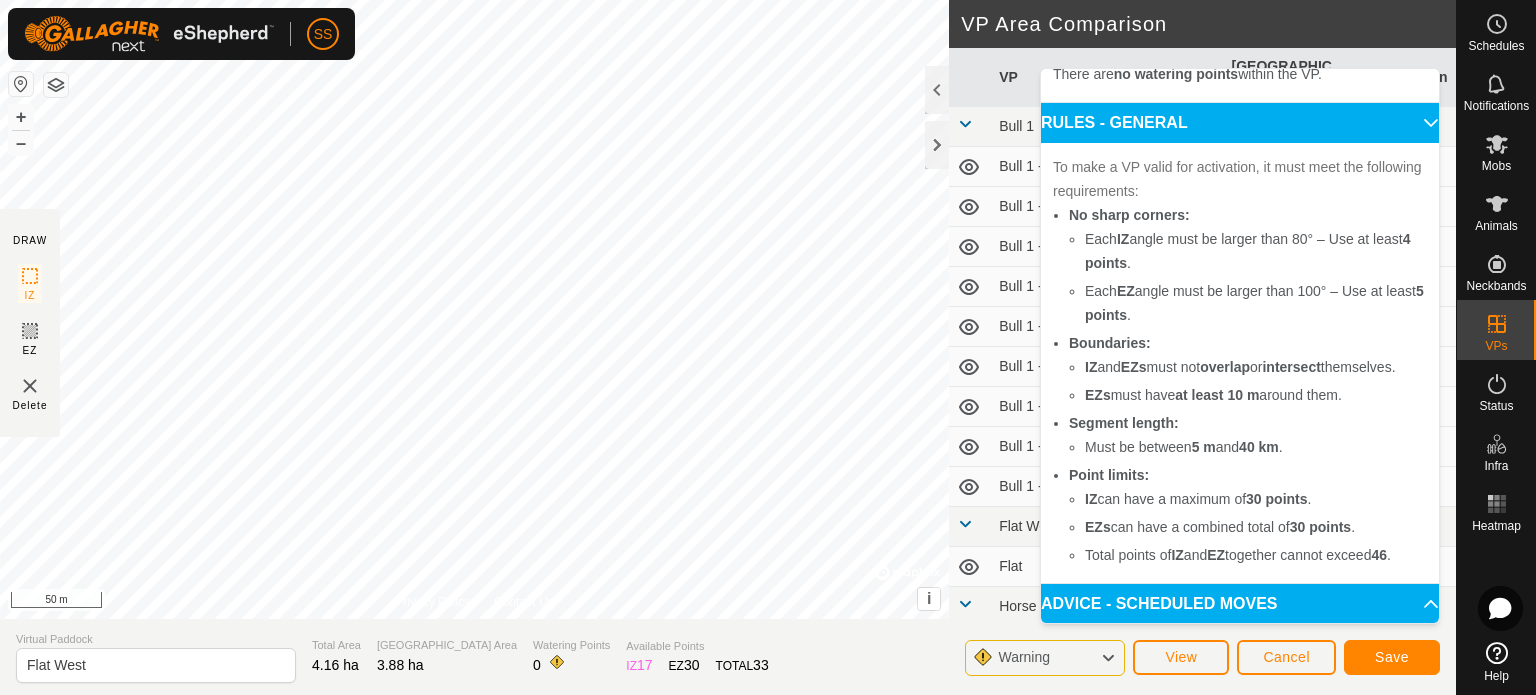 scroll, scrollTop: 84, scrollLeft: 0, axis: vertical 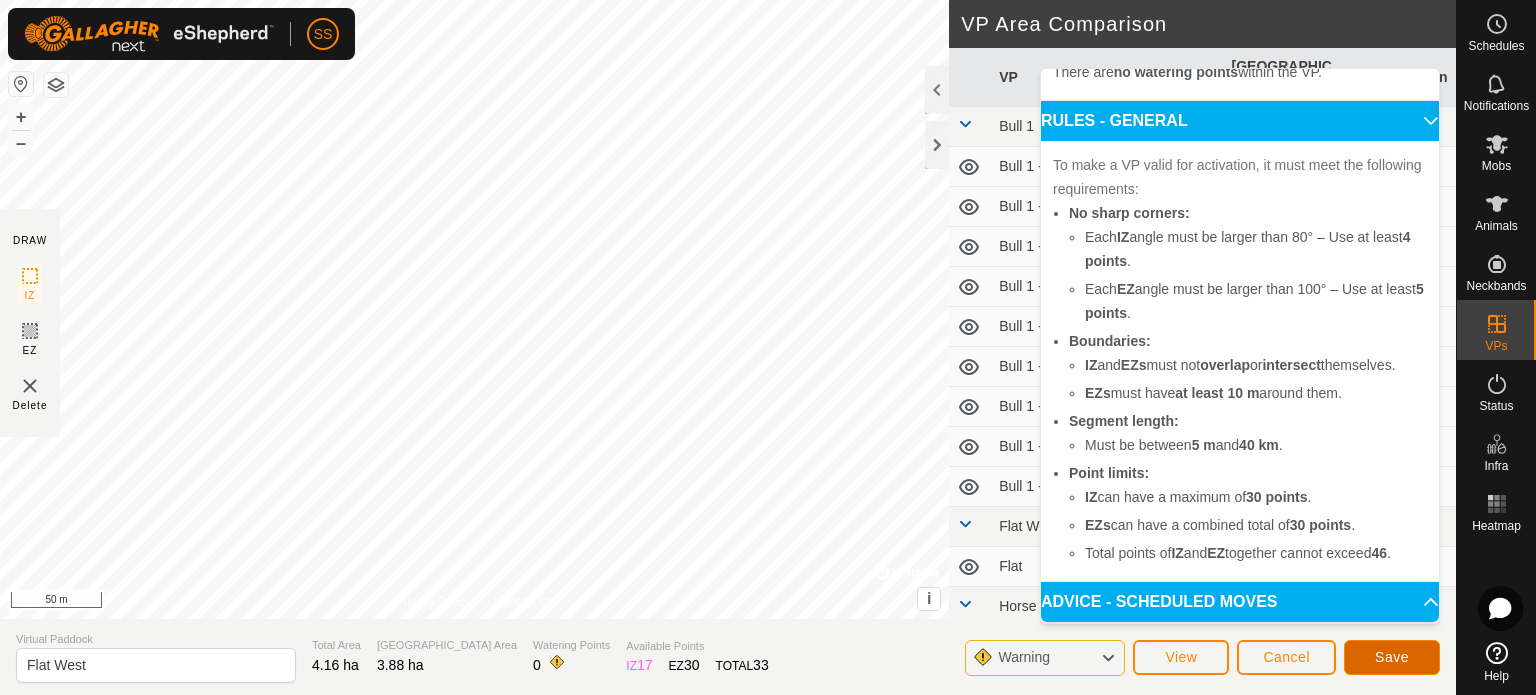 click on "Save" 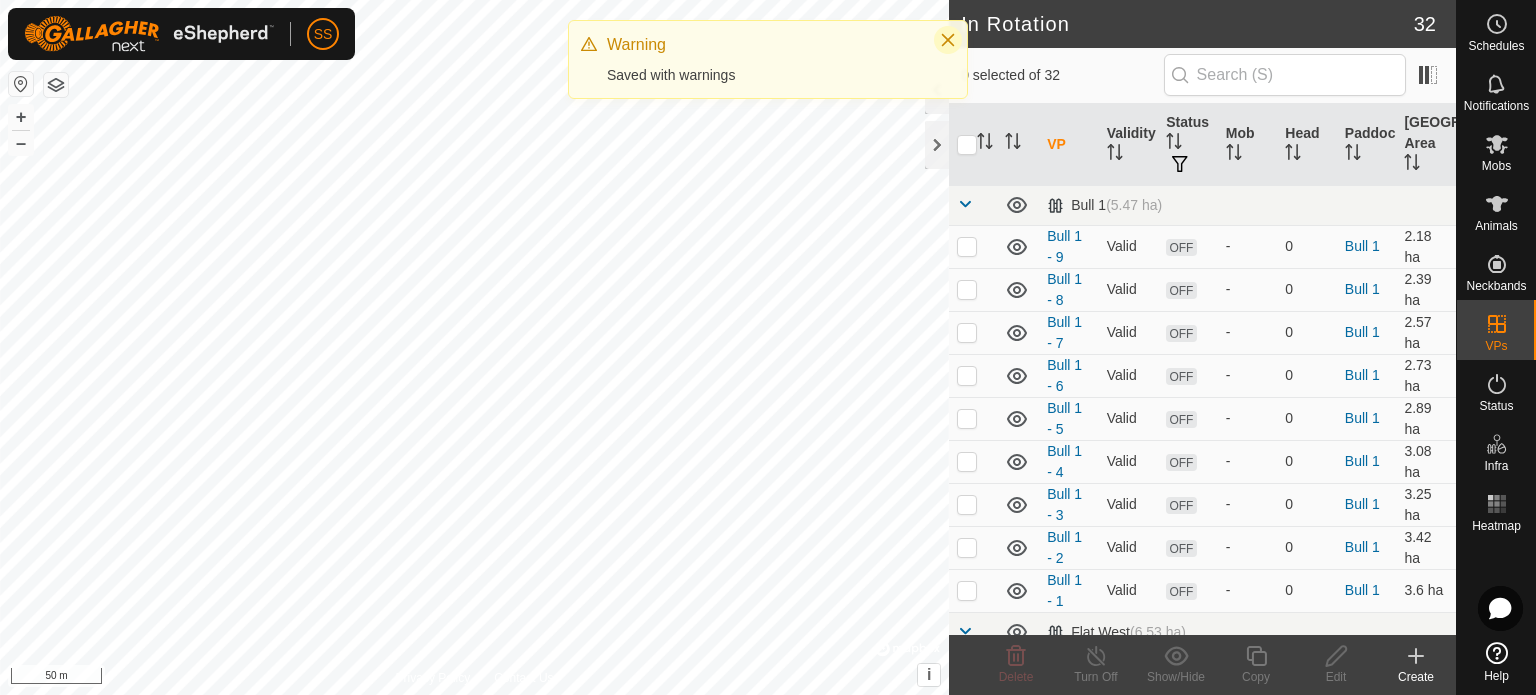click 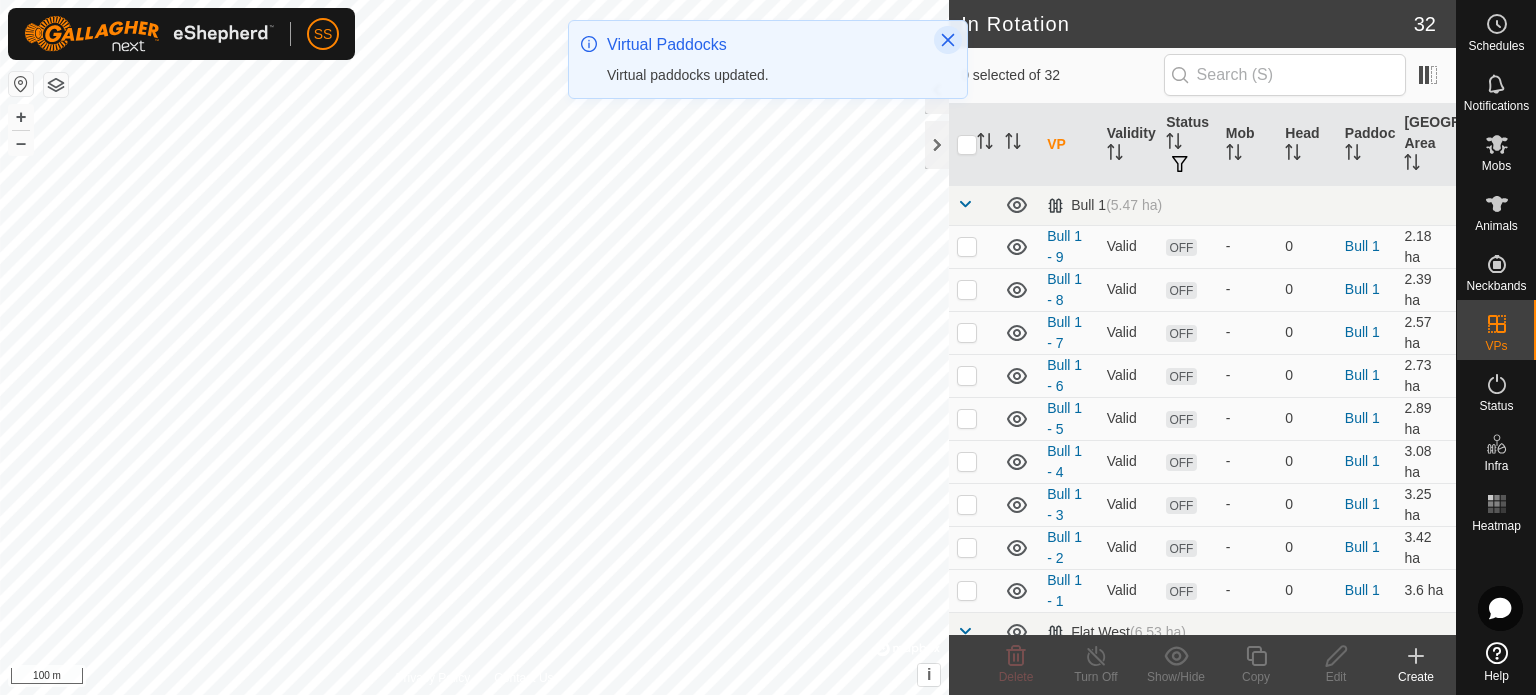 click 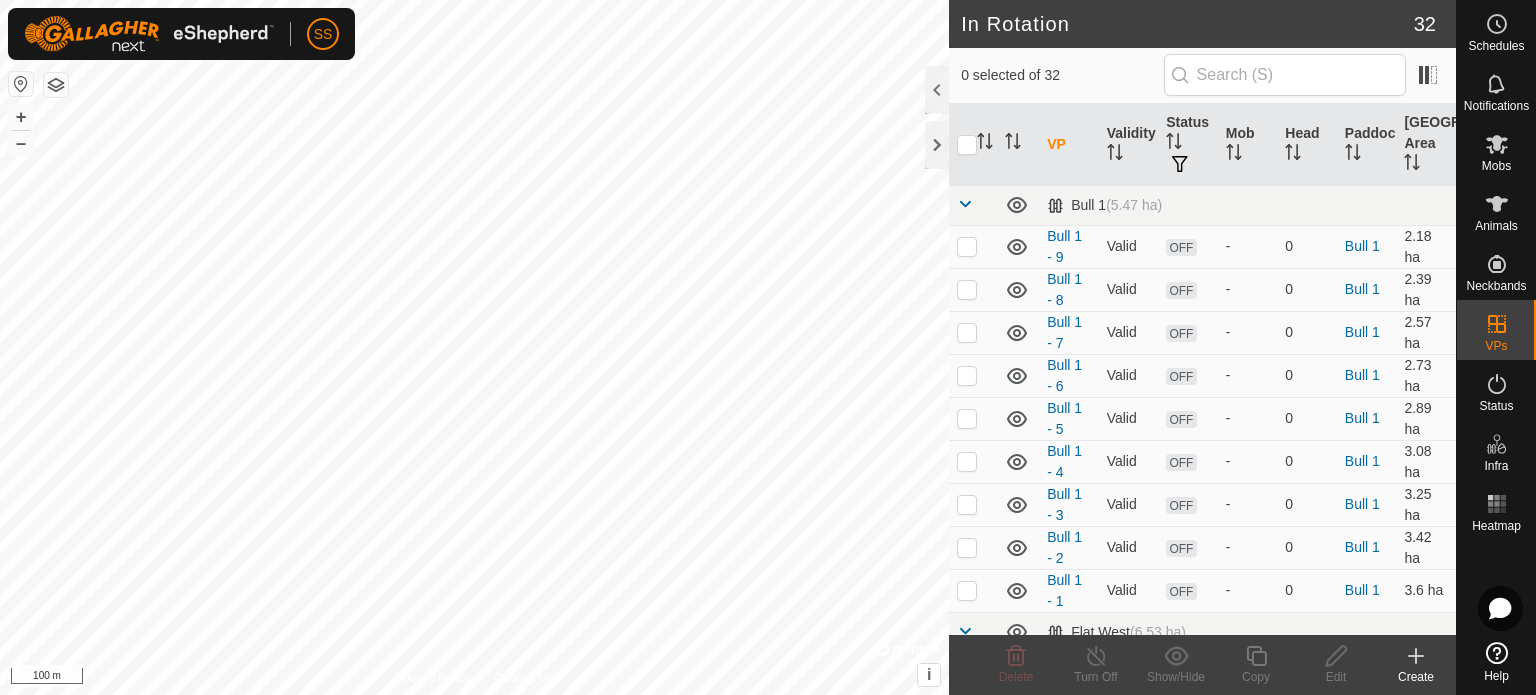checkbox on "true" 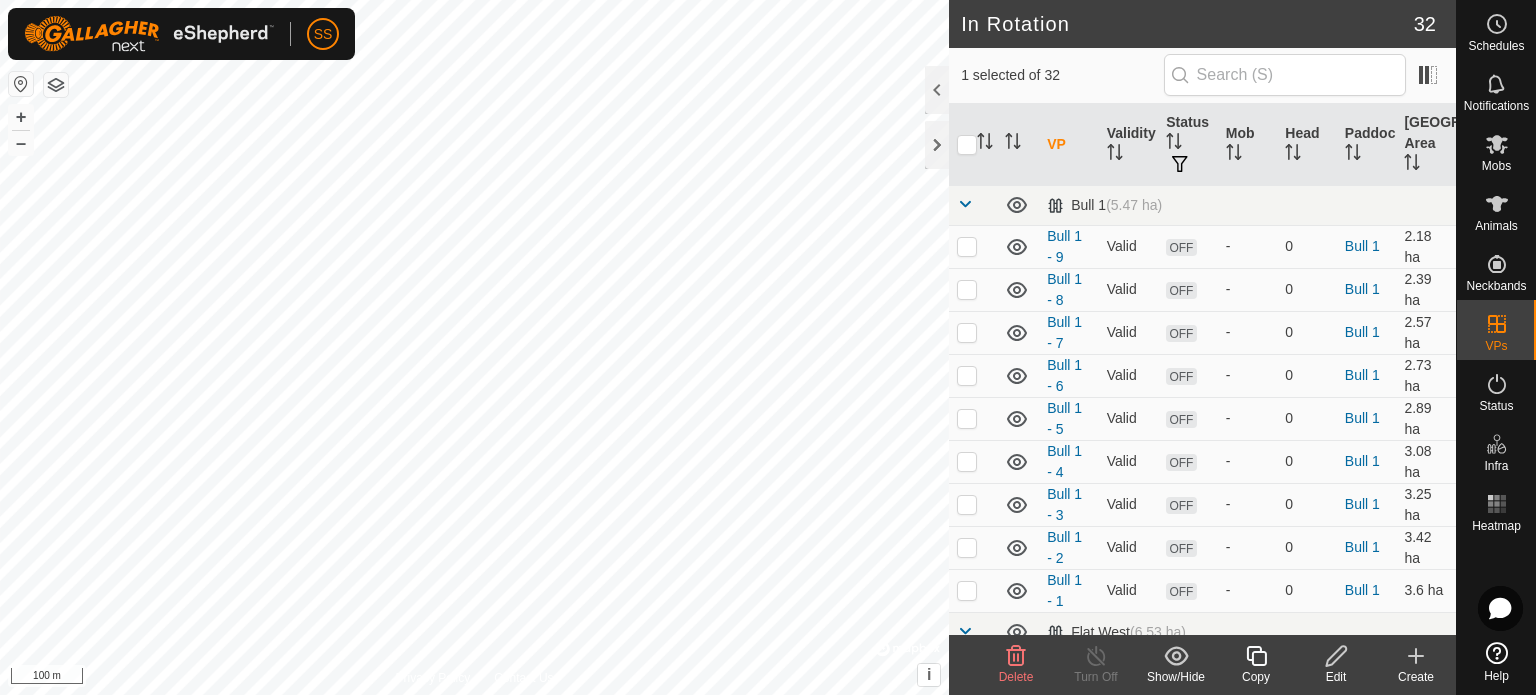 click 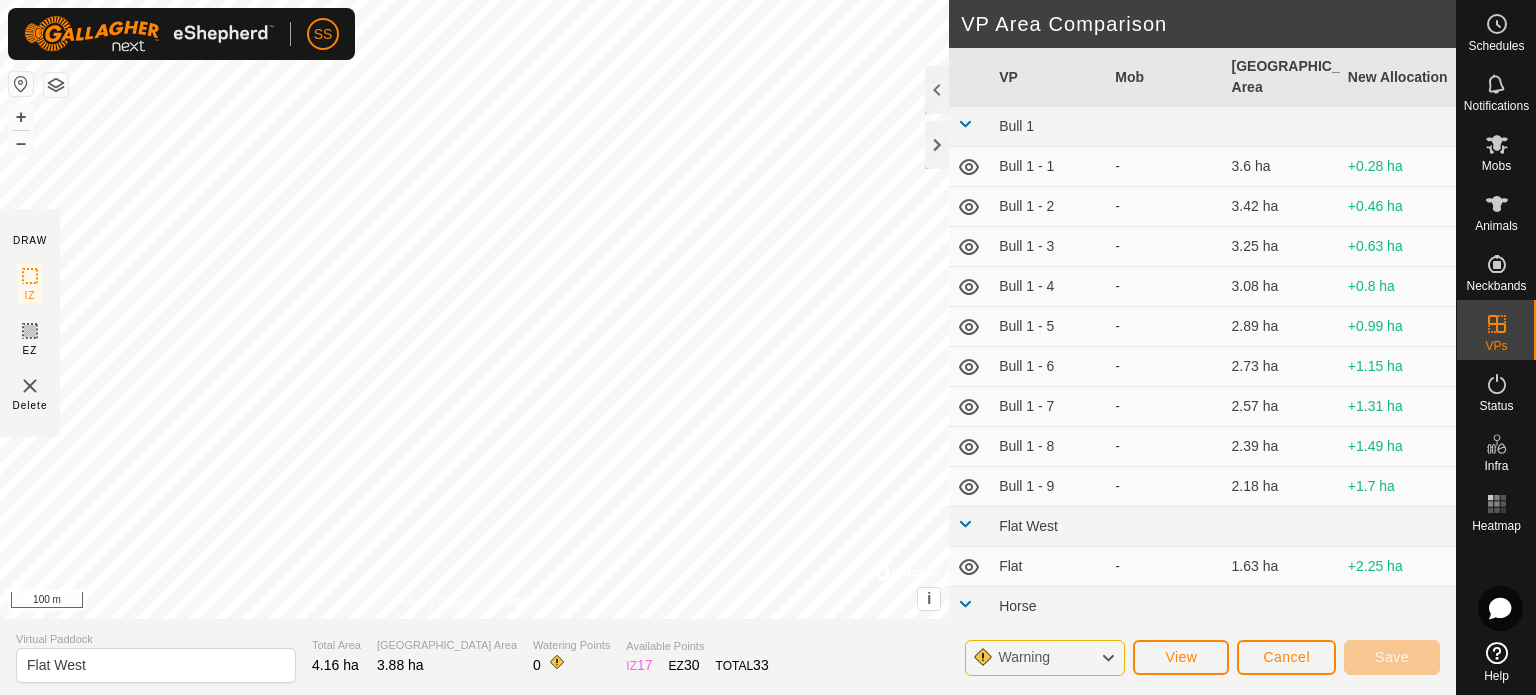 click 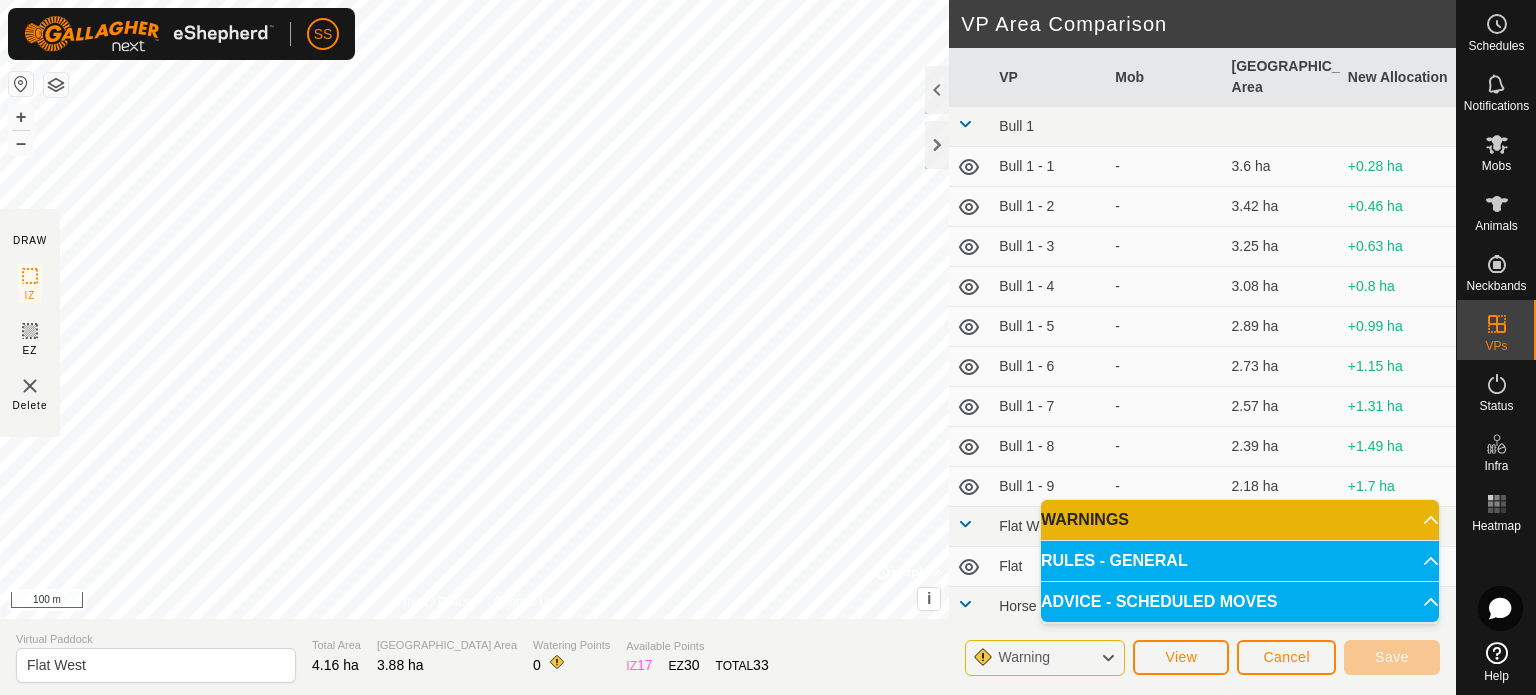 click on "RULES - GENERAL" at bounding box center (1240, 561) 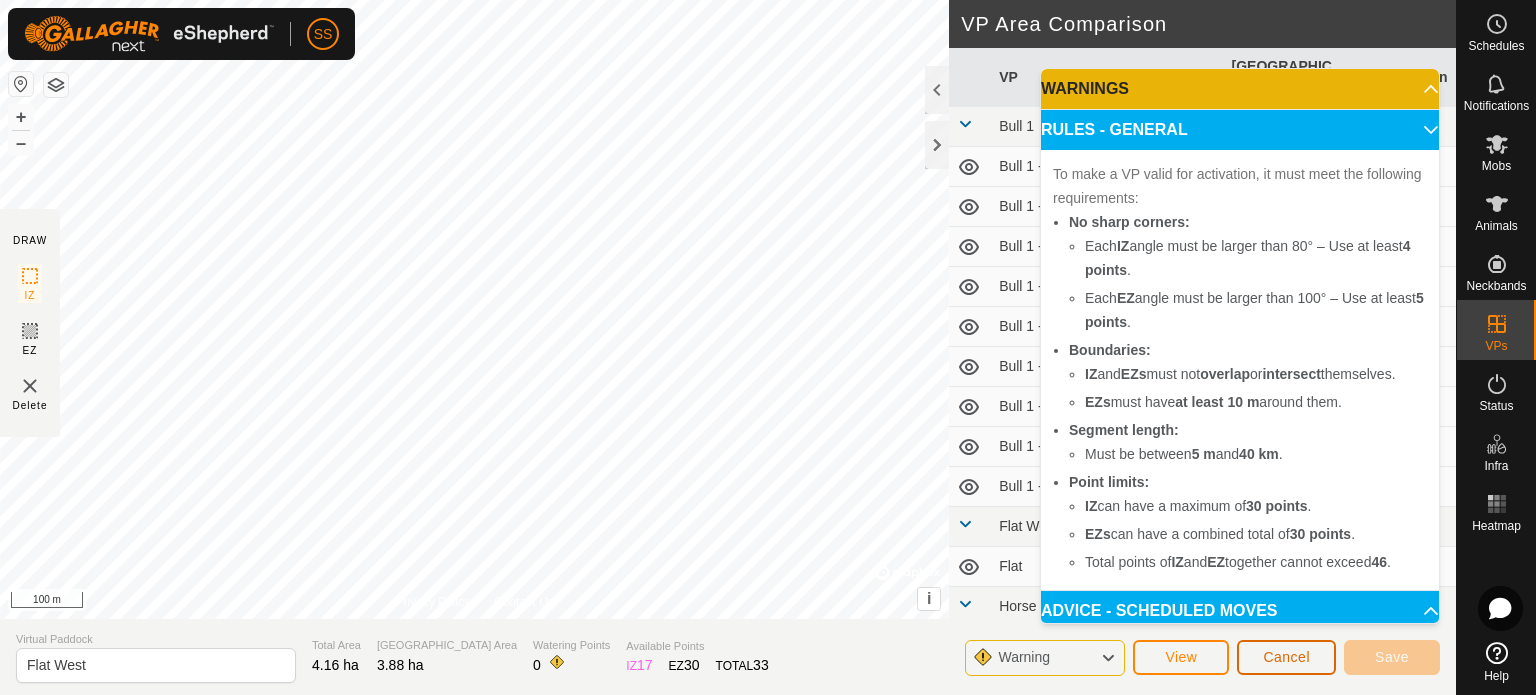 click on "Cancel" 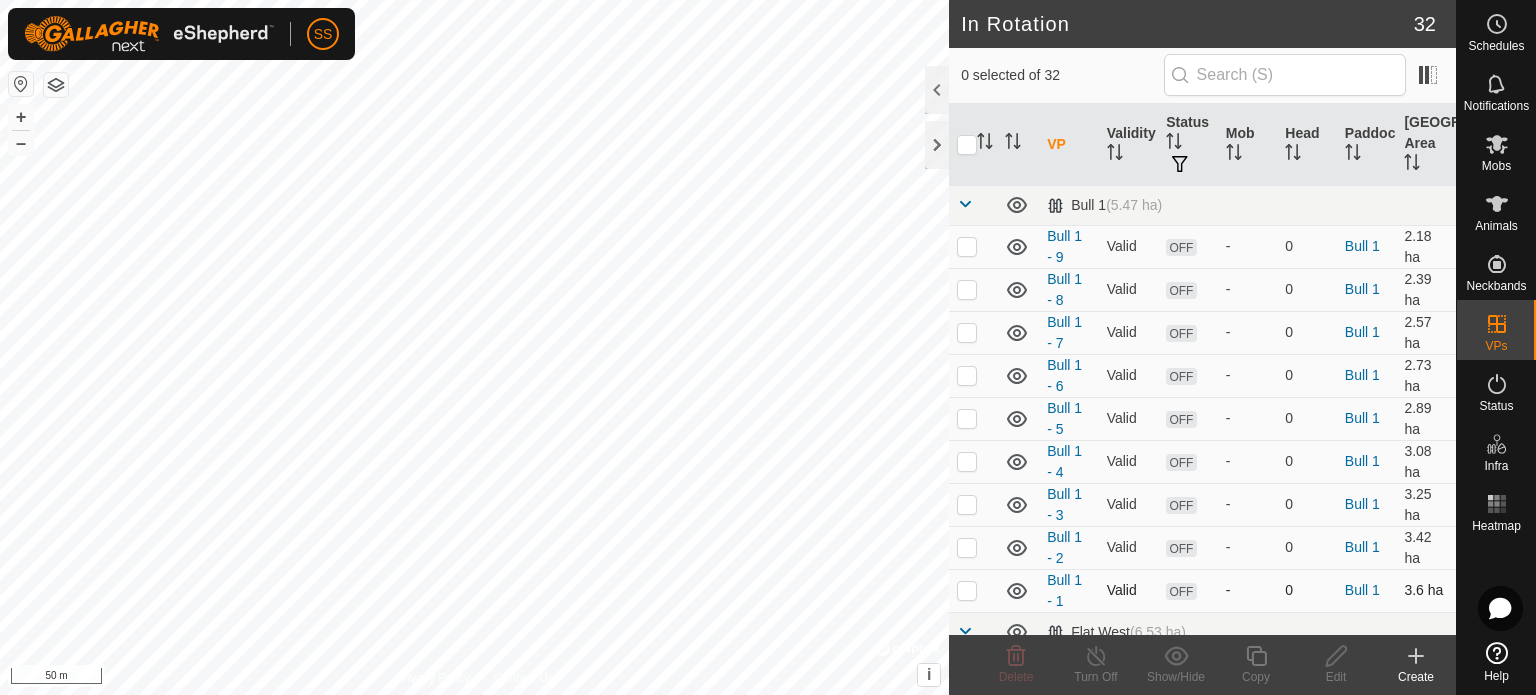 checkbox on "true" 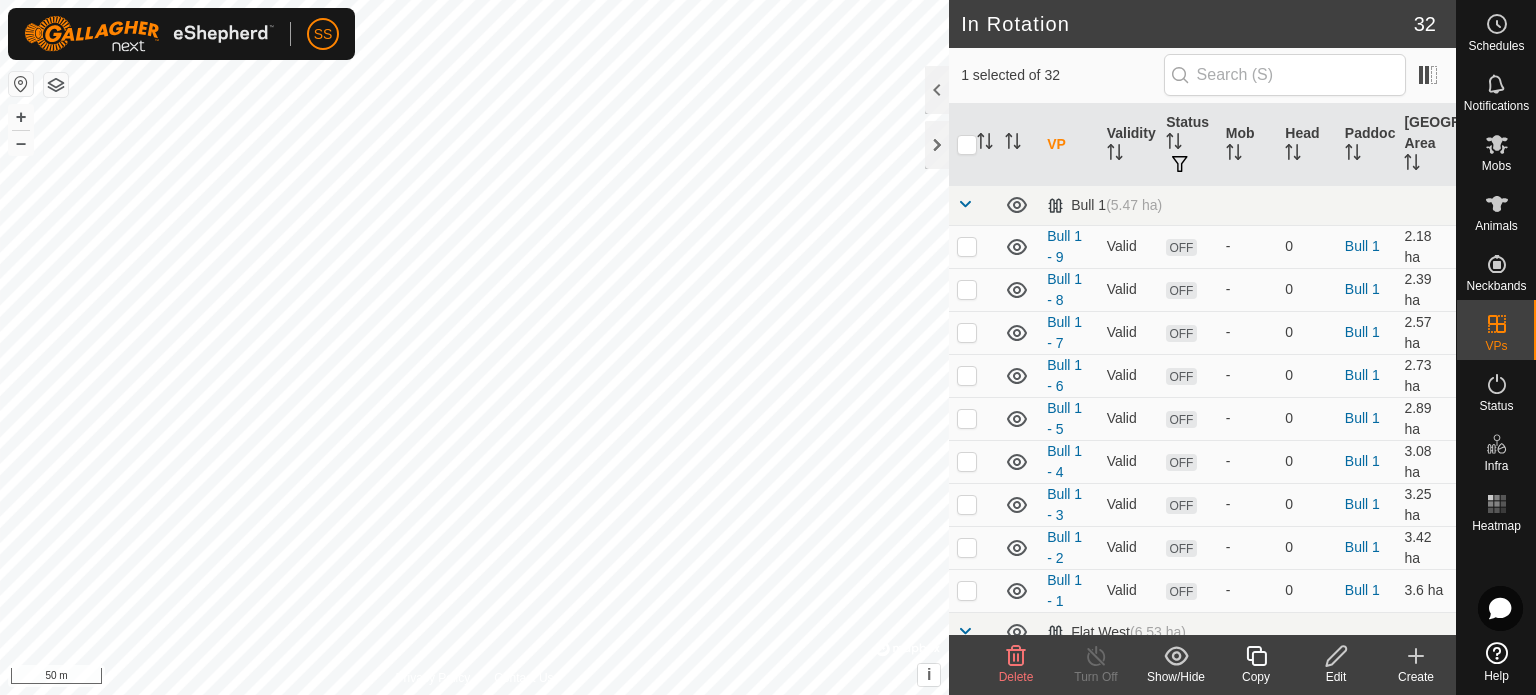 click 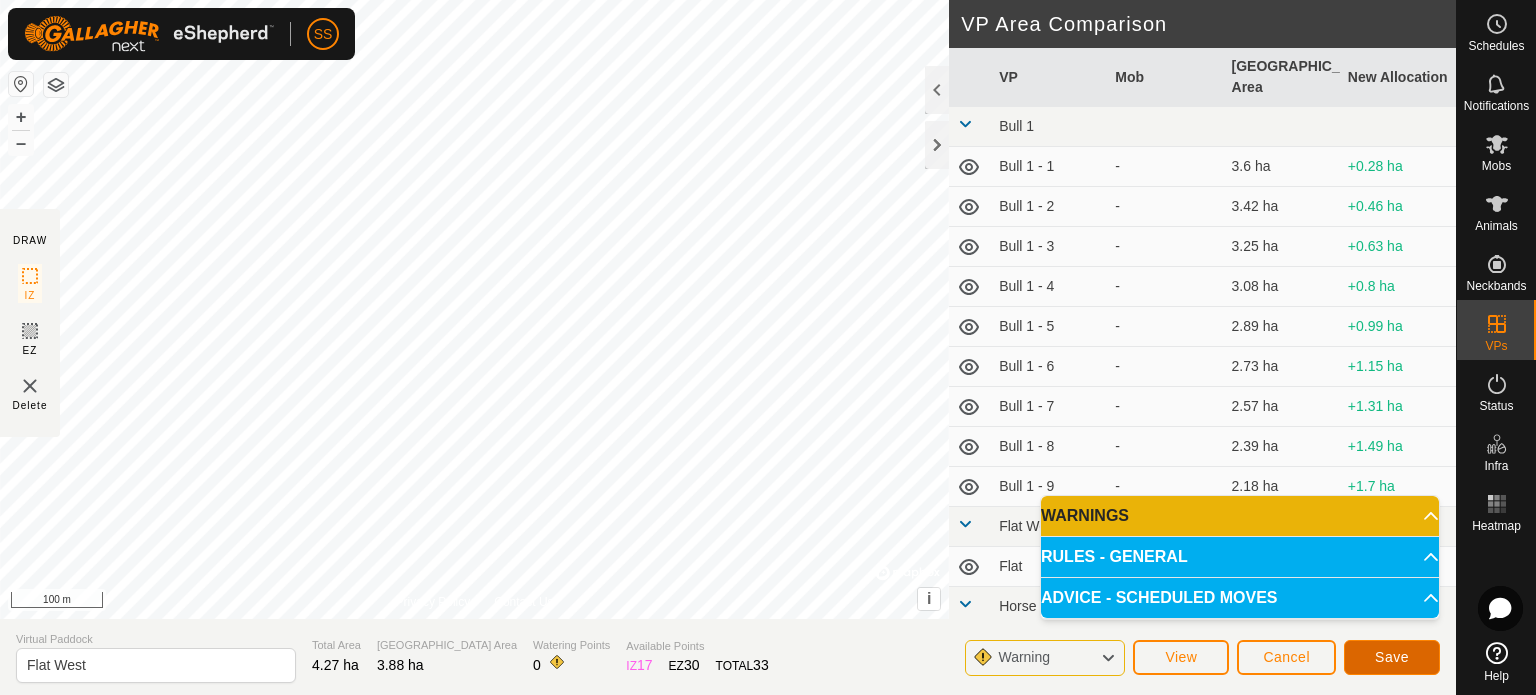 click on "Save" 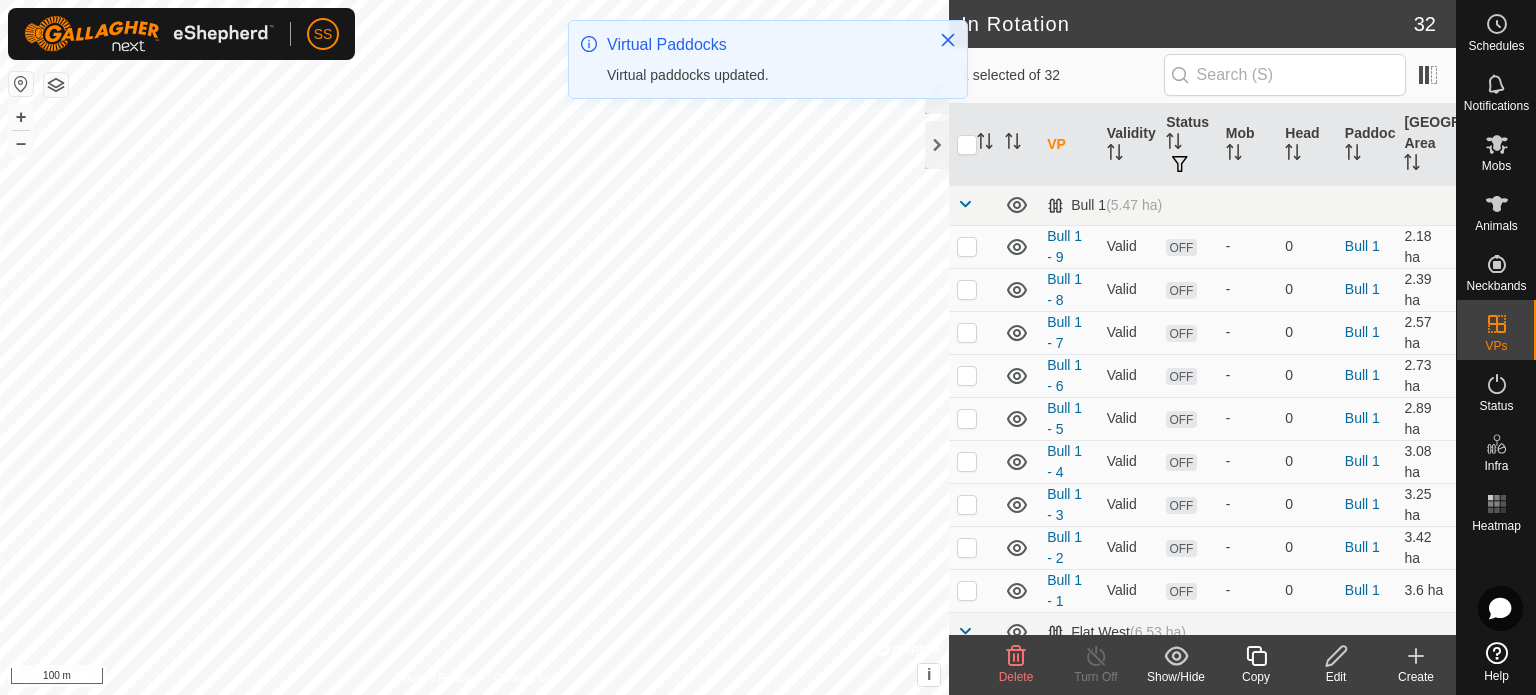 click on "Edit" 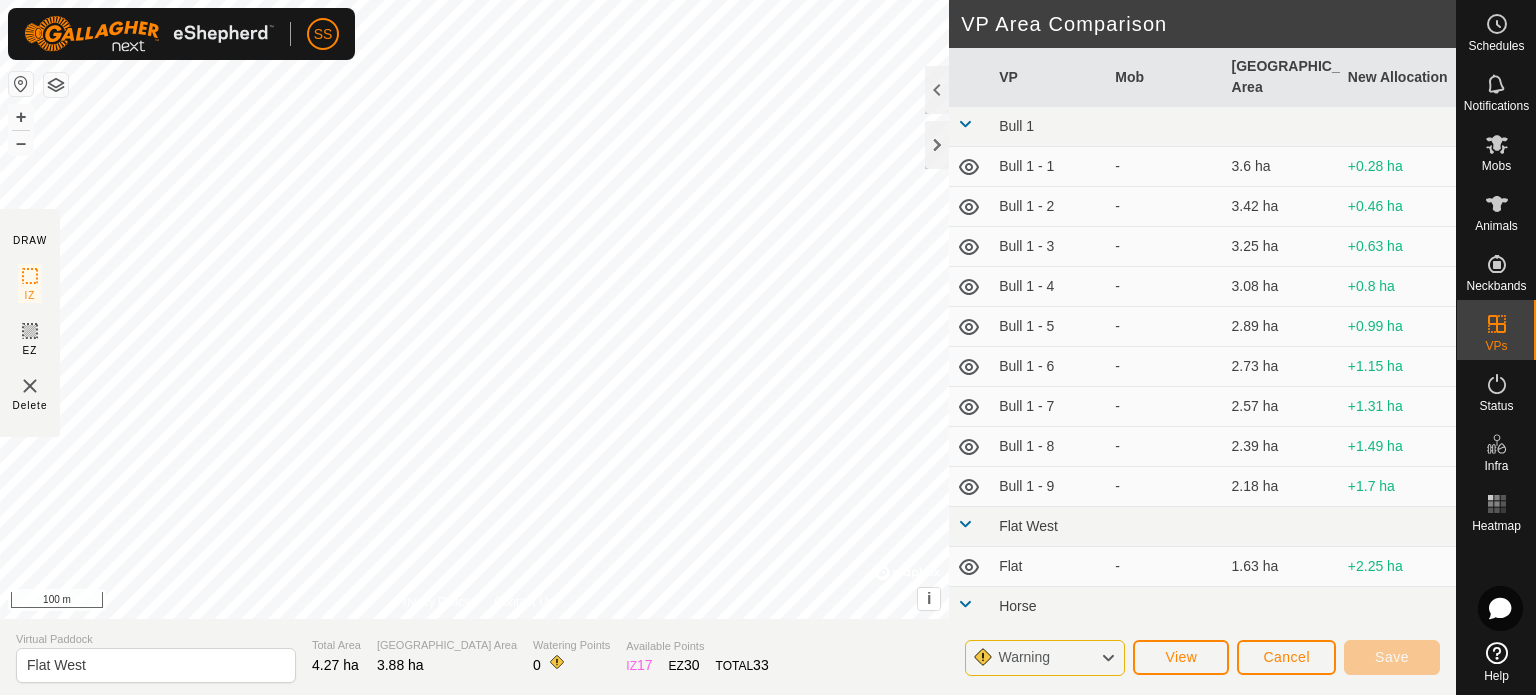 click on "Warning" 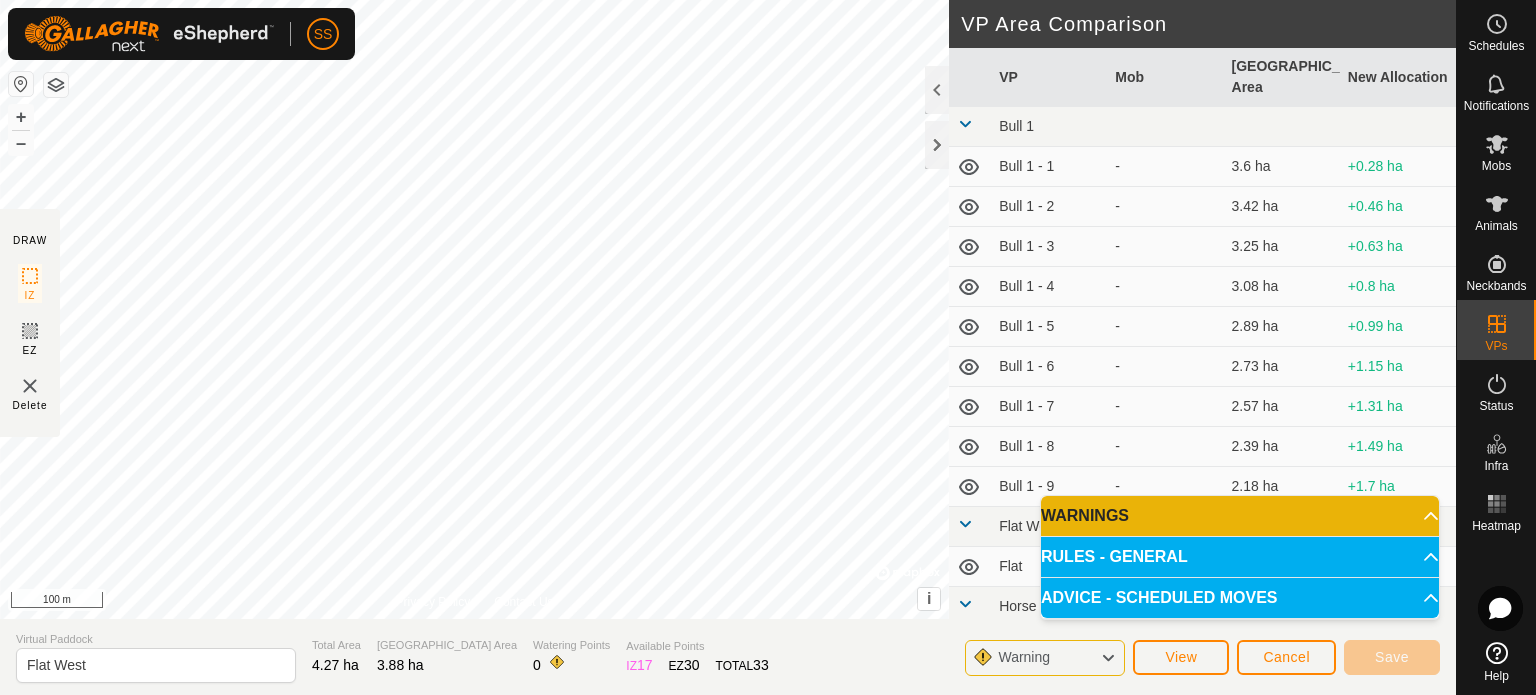 click on "ADVICE - SCHEDULED MOVES" at bounding box center [1240, 598] 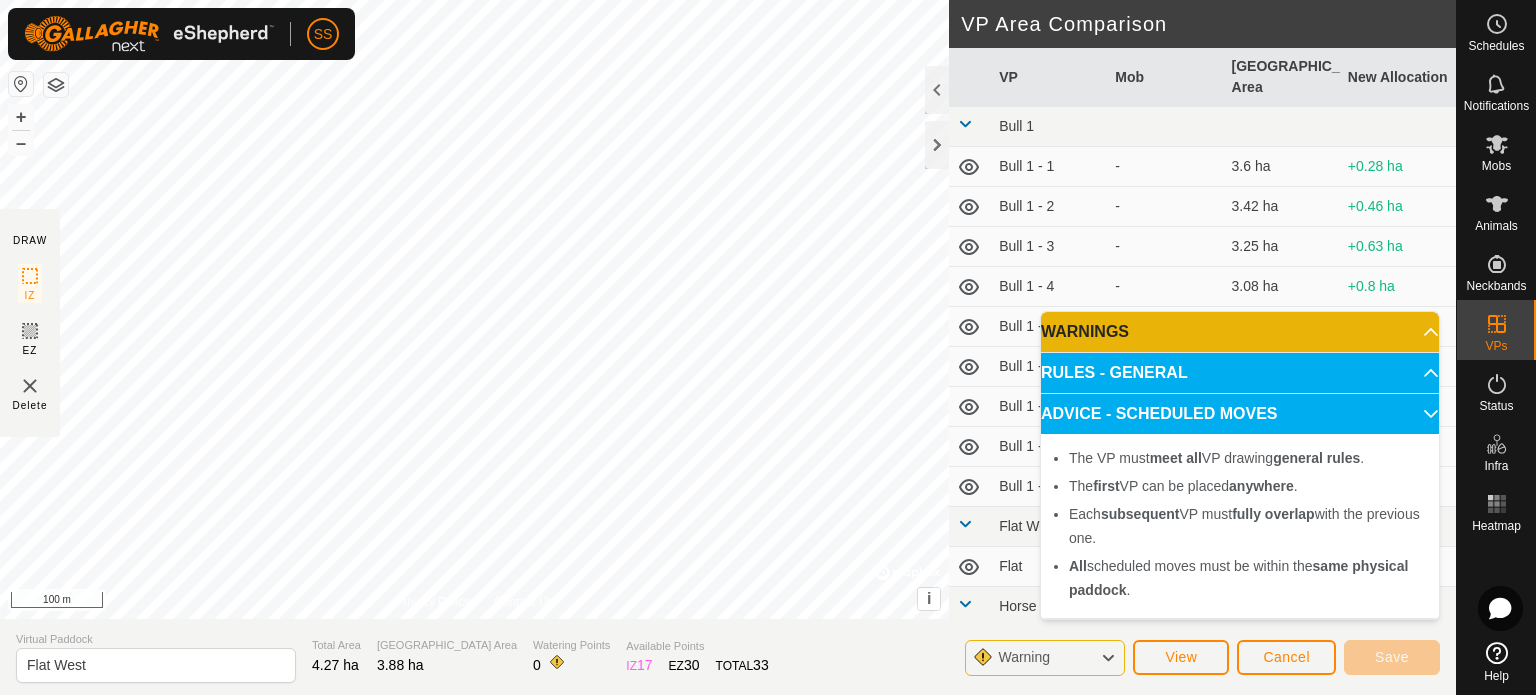 click on "RULES - GENERAL" at bounding box center [1240, 373] 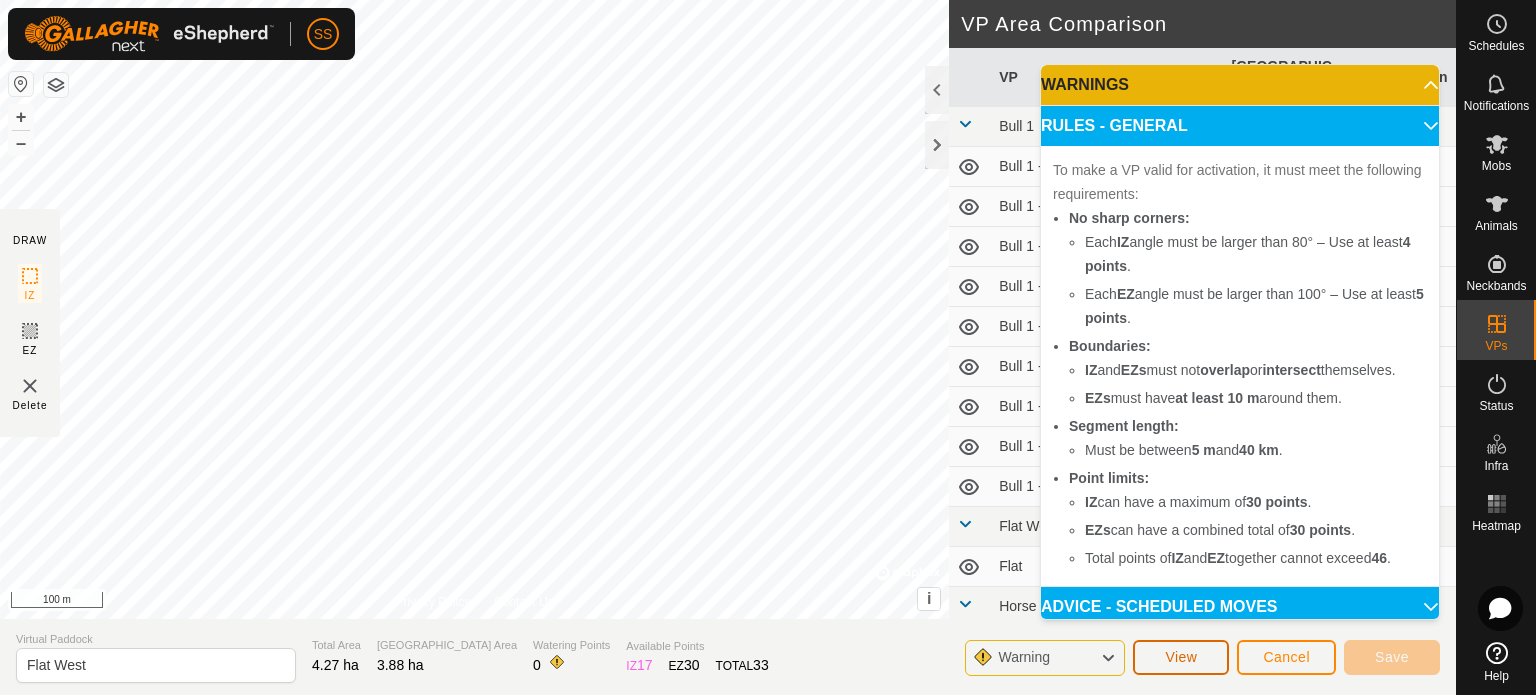 click on "View" 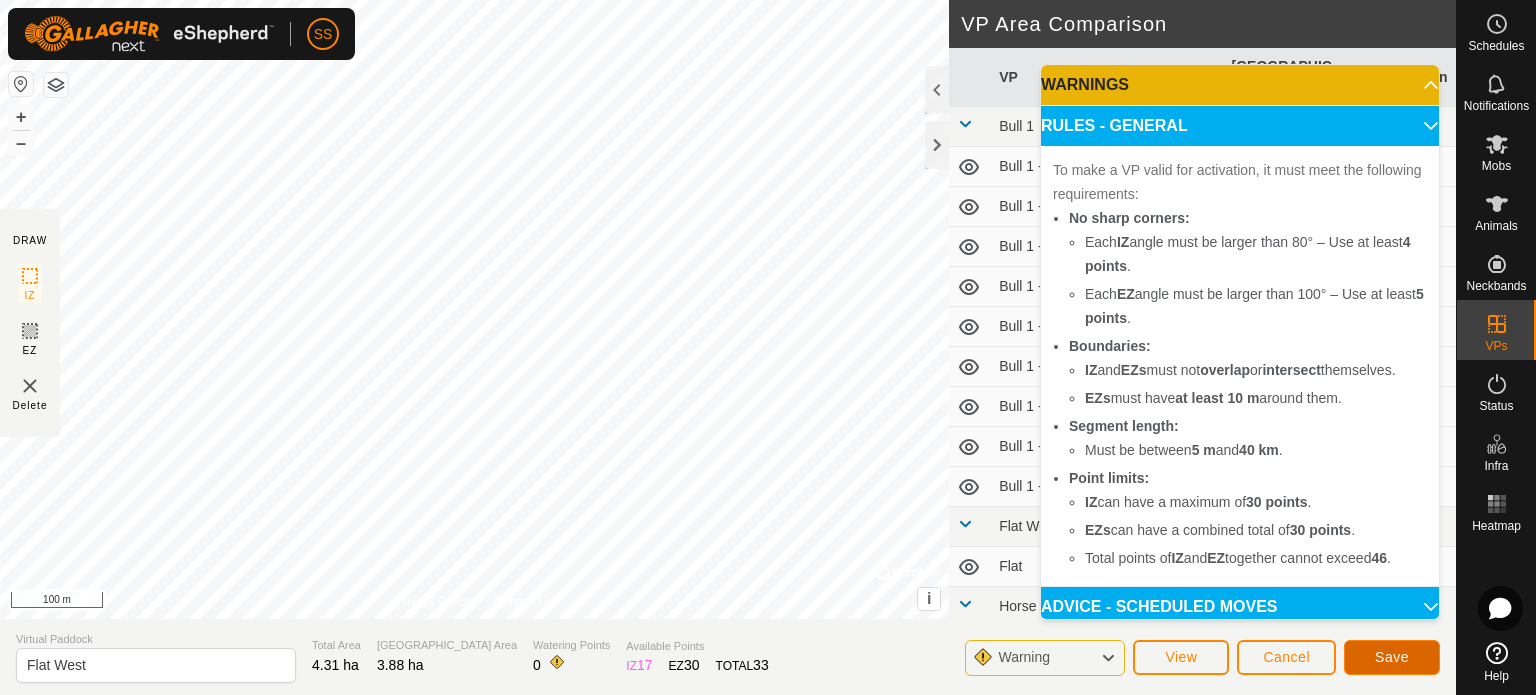 click on "Save" 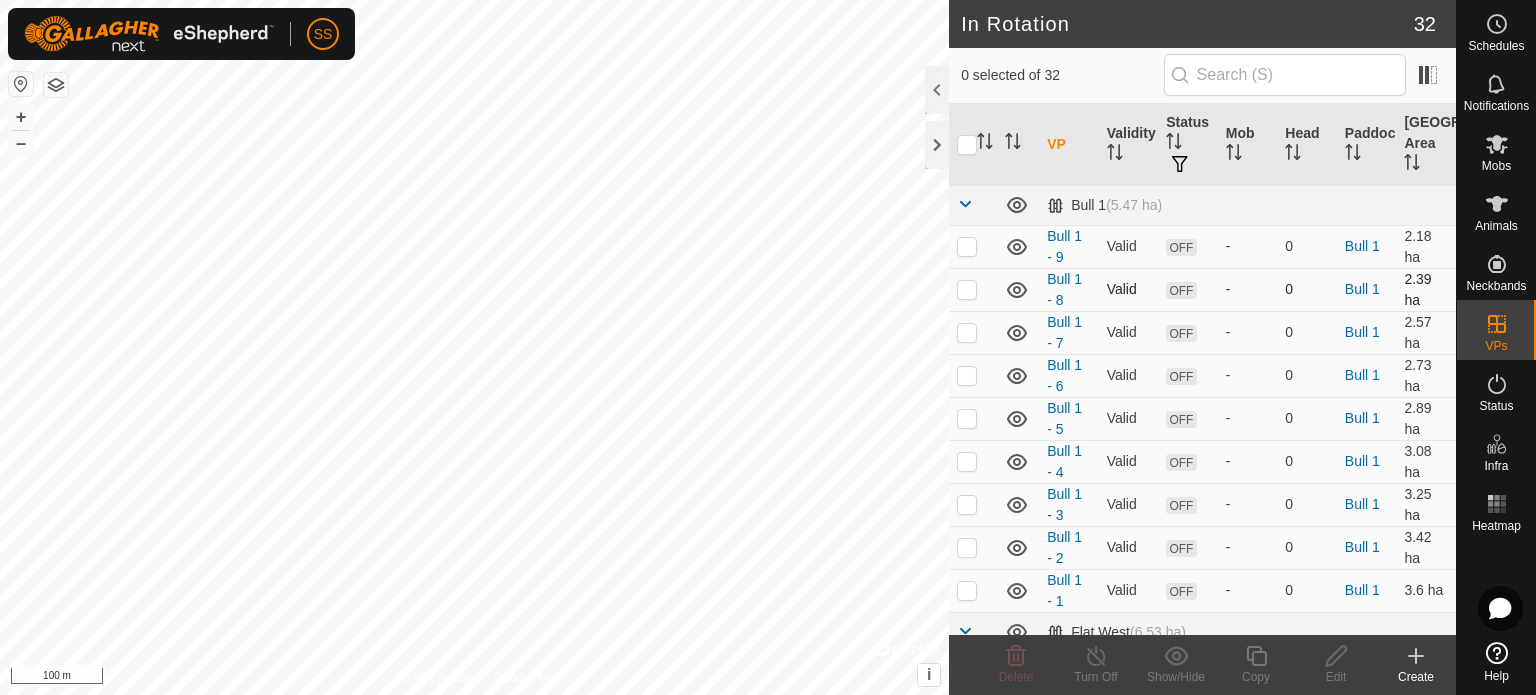 checkbox on "true" 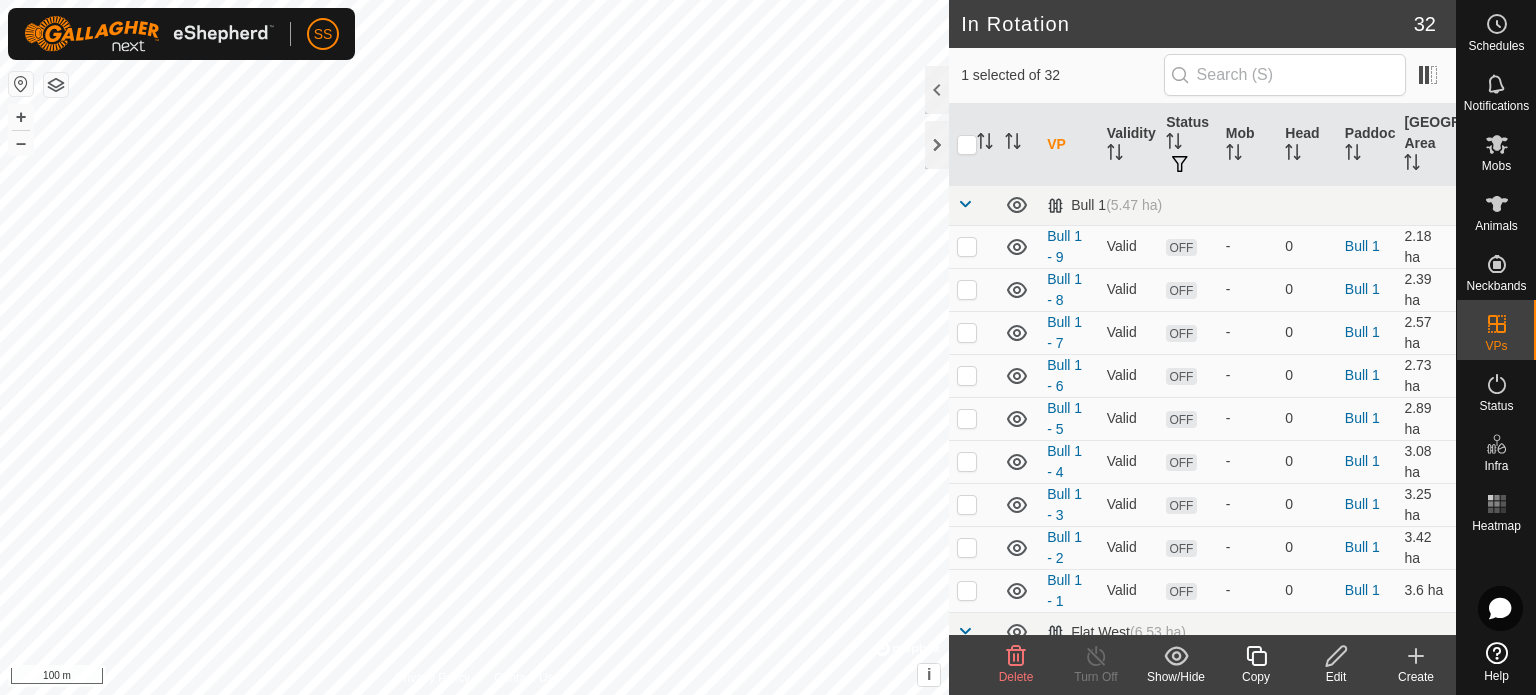 click on "Edit" 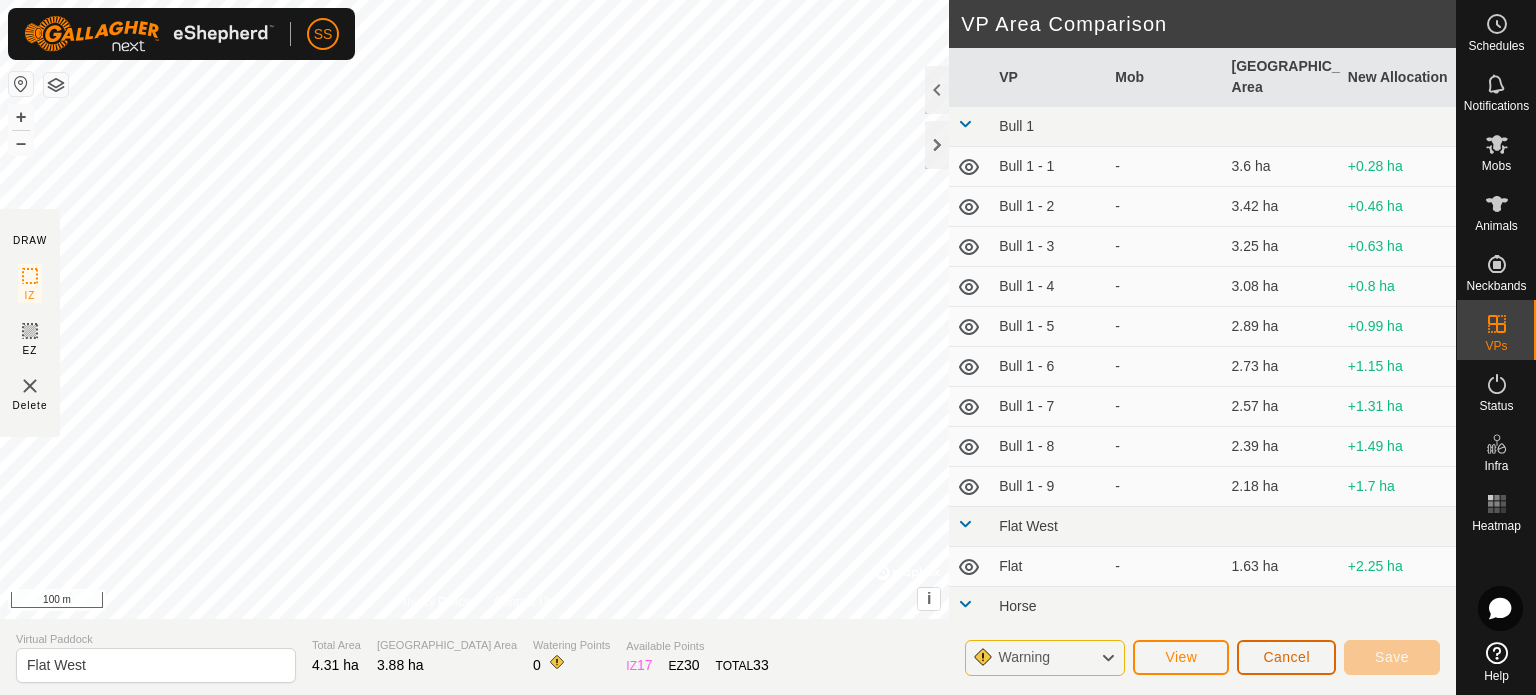 click on "Cancel" 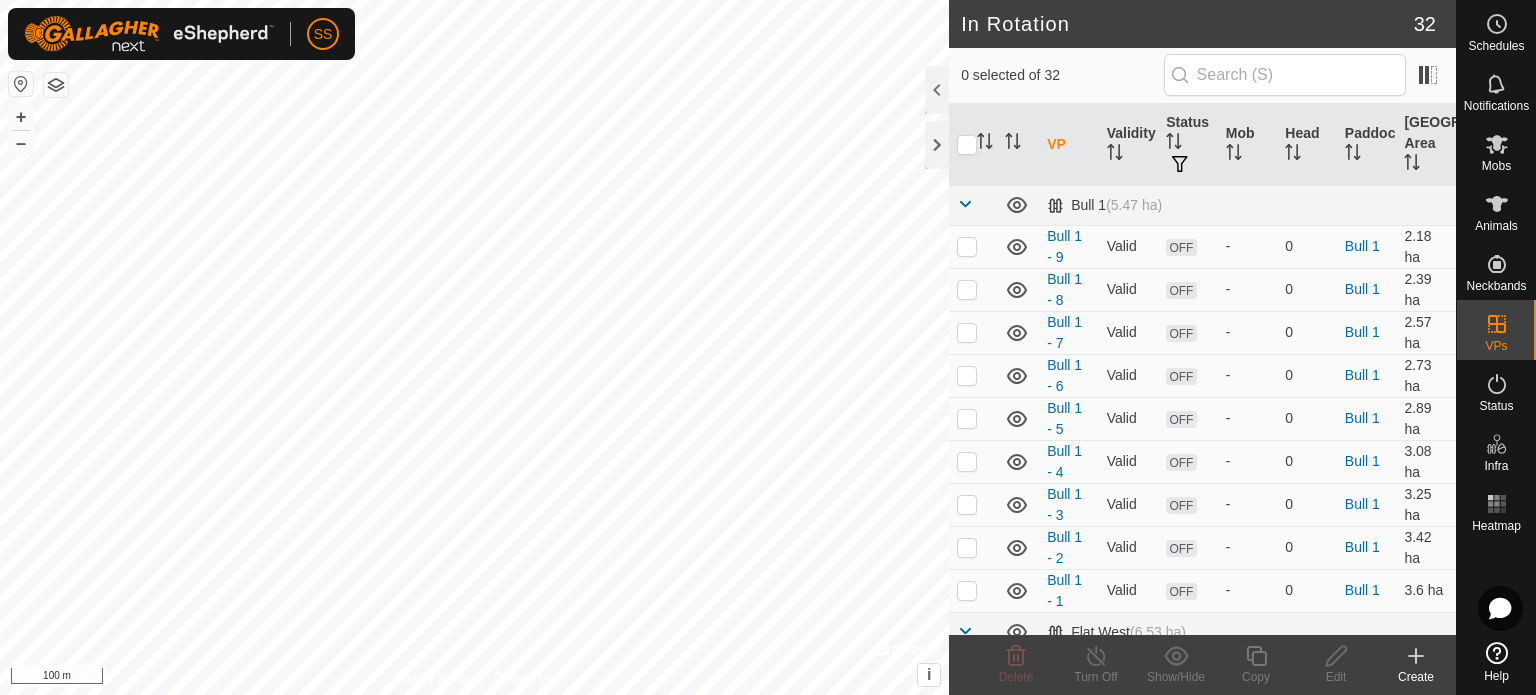 checkbox on "true" 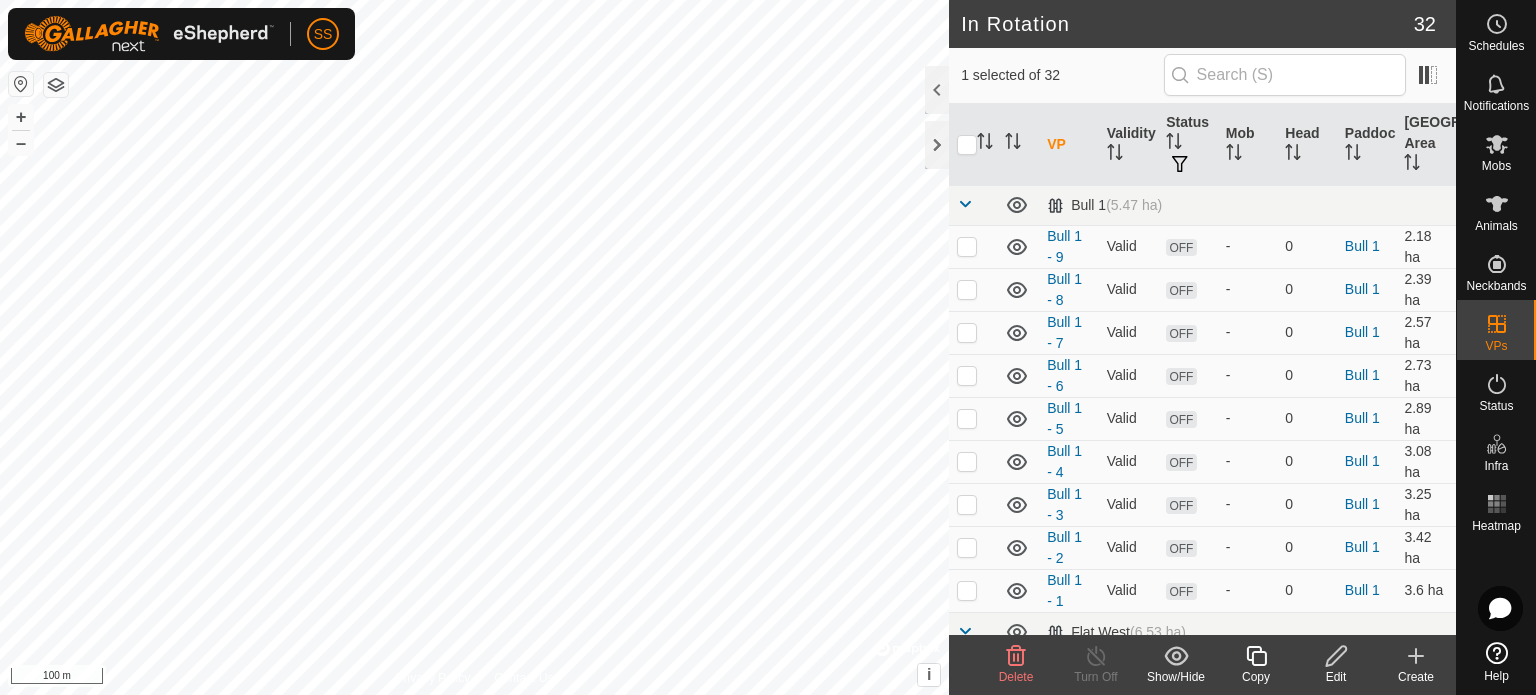 click on "SS Schedules Notifications Mobs Animals Neckbands VPs Status Infra Heatmap Help In Rotation 32 1 selected of 32     VP   Validity   Status   Mob   Head   Paddock   Grazing Area   Bull 1   (5.47 ha) Bull 1 - 9  Valid  OFF  -   0   Bull 1   2.18 ha  Bull 1 - 8  Valid  OFF  -   0   Bull 1   2.39 ha  Bull 1 - 7  Valid  OFF  -   0   Bull 1   2.57 ha  Bull 1 - 6  Valid  OFF  -   0   Bull 1   2.73 ha  Bull 1 - 5  Valid  OFF  -   0   Bull 1   2.89 ha  Bull 1 - 4  Valid  OFF  -   0   Bull 1   3.08 ha  Bull 1 - 3  Valid  OFF  -   0   Bull 1   3.25 ha  Bull 1 - 2  Valid  OFF  -   0   Bull 1   3.42 ha  Bull 1 - 1  Valid  OFF  -   0   Bull 1   3.6 ha   Flat West   (6.53 ha) Flat West  Need watering point  OFF  -   0   Flat West   3.88 ha  Flat  Need watering point  OFF  -   0   Flat West   1.63 ha   Horse   (9.17 ha) [GEOGRAPHIC_DATA] - Yards  Valid  OFF  -   0   Horse   9.17 ha   Houses   (4.21 ha) House - 1  Need watering point  ON  BLACK Heifers   28   Houses   0.71 [PERSON_NAME][GEOGRAPHIC_DATA]   (67.56 ha) White Dam - 26  Valid" at bounding box center [768, 347] 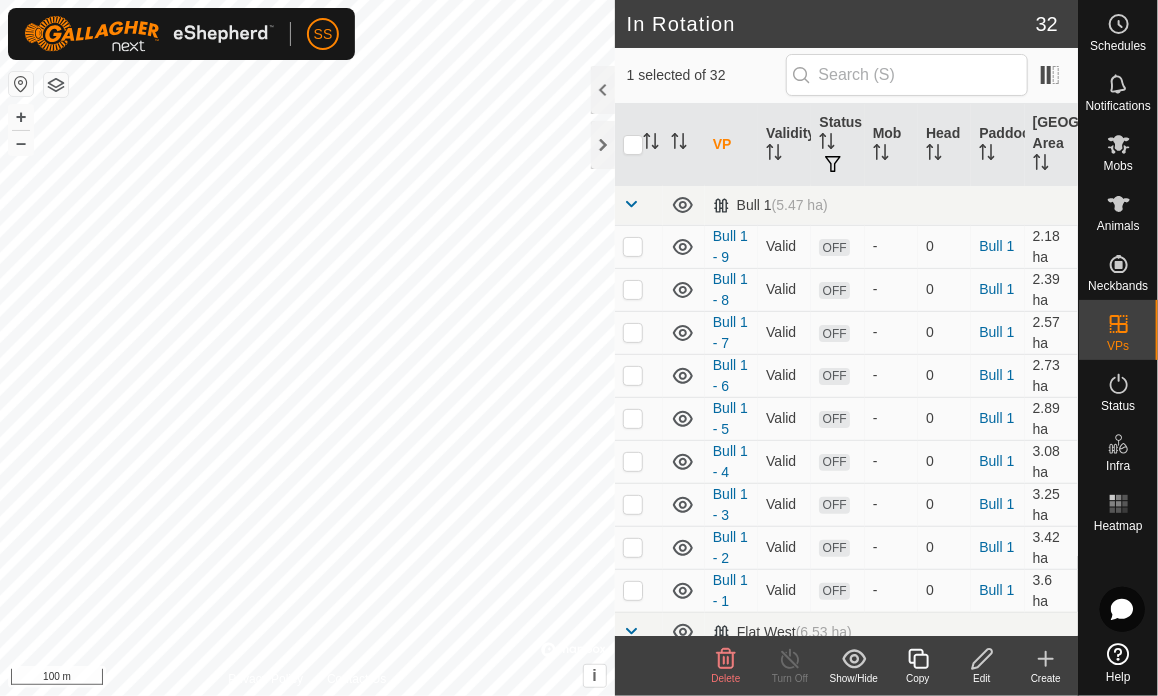 click on "1 selected of 32" at bounding box center (706, 75) 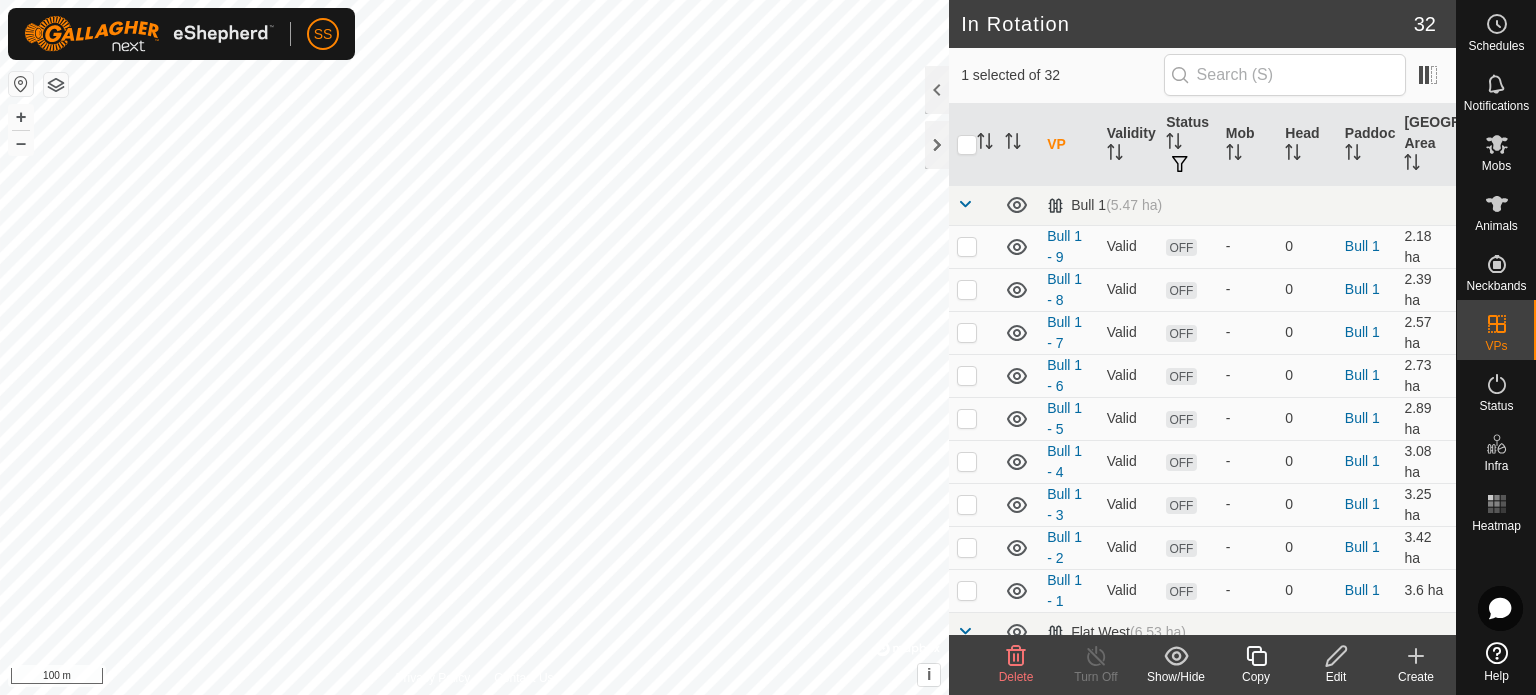 click on "SS Schedules Notifications Mobs Animals Neckbands VPs Status Infra Heatmap Help In Rotation 32 1 selected of 32     VP   Validity   Status   Mob   Head   Paddock   Grazing Area   Bull 1   (5.47 ha) Bull 1 - 9  Valid  OFF  -   0   Bull 1   2.18 ha  Bull 1 - 8  Valid  OFF  -   0   Bull 1   2.39 ha  Bull 1 - 7  Valid  OFF  -   0   Bull 1   2.57 ha  Bull 1 - 6  Valid  OFF  -   0   Bull 1   2.73 ha  Bull 1 - 5  Valid  OFF  -   0   Bull 1   2.89 ha  Bull 1 - 4  Valid  OFF  -   0   Bull 1   3.08 ha  Bull 1 - 3  Valid  OFF  -   0   Bull 1   3.25 ha  Bull 1 - 2  Valid  OFF  -   0   Bull 1   3.42 ha  Bull 1 - 1  Valid  OFF  -   0   Bull 1   3.6 ha   Flat West   (6.53 ha) Flat West  Need watering point  OFF  -   0   Flat West   3.88 ha  Flat  Need watering point  OFF  -   0   Flat West   1.63 ha   Horse   (9.17 ha) [GEOGRAPHIC_DATA] - Yards  Valid  OFF  -   0   Horse   9.17 ha   Houses   (4.21 ha) House - 1  Need watering point  ON  BLACK Heifers   28   Houses   0.71 [PERSON_NAME][GEOGRAPHIC_DATA]   (67.56 ha) White Dam - 26  Valid" at bounding box center [768, 347] 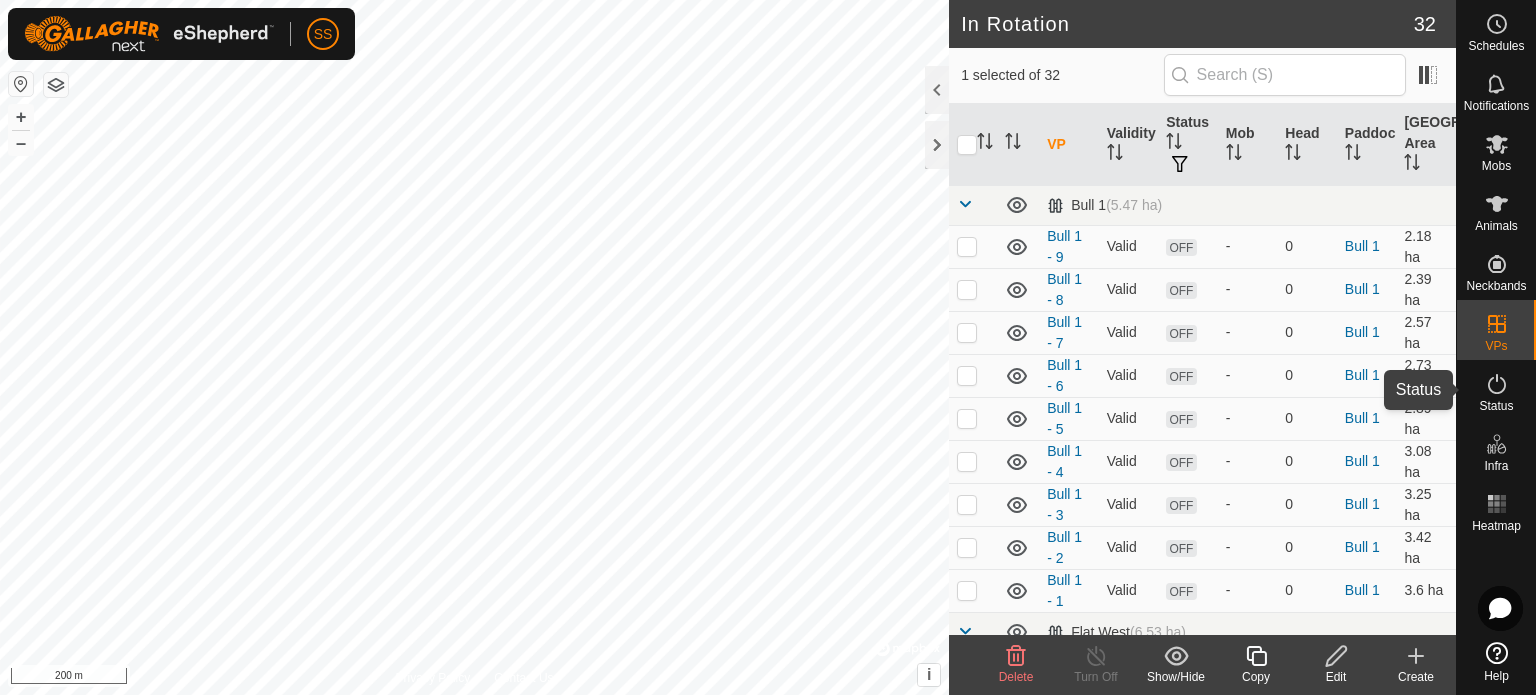 click on "Status" at bounding box center (1496, 390) 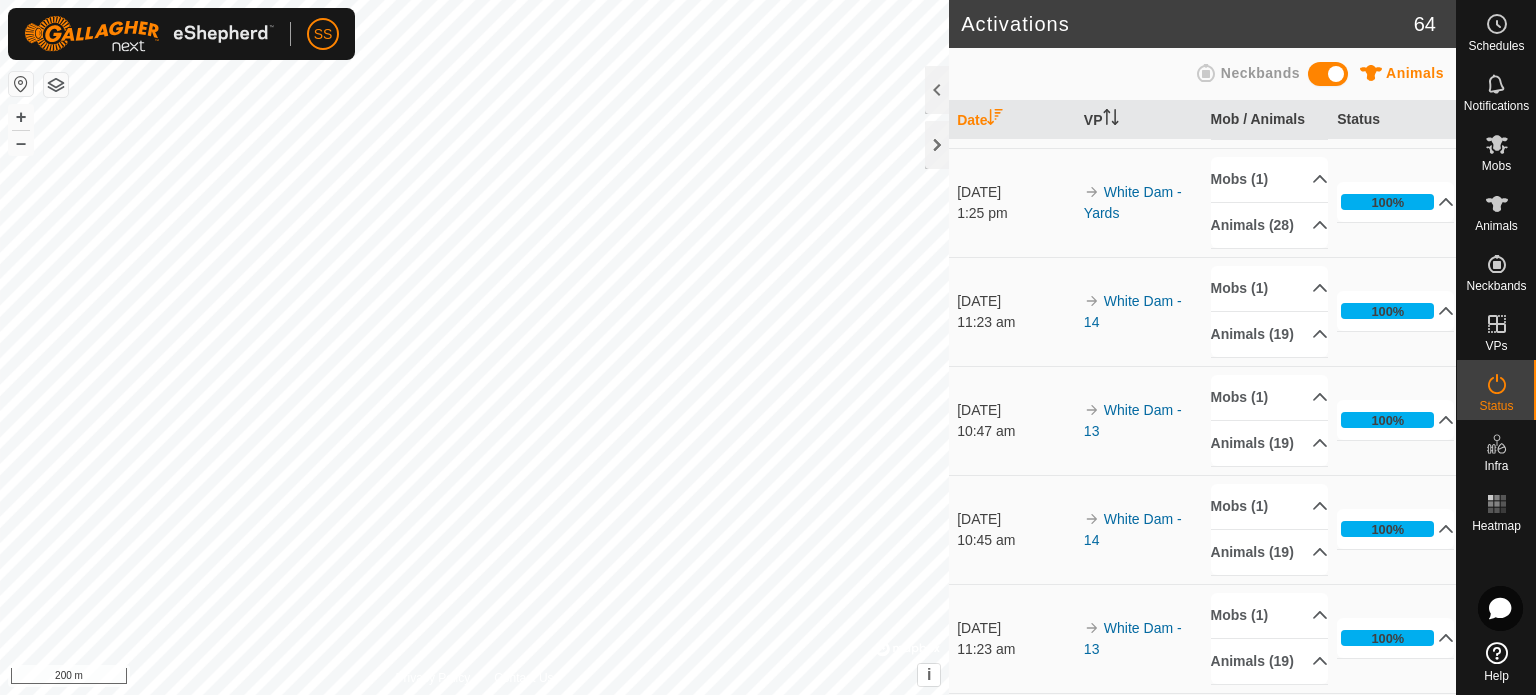 scroll, scrollTop: 0, scrollLeft: 0, axis: both 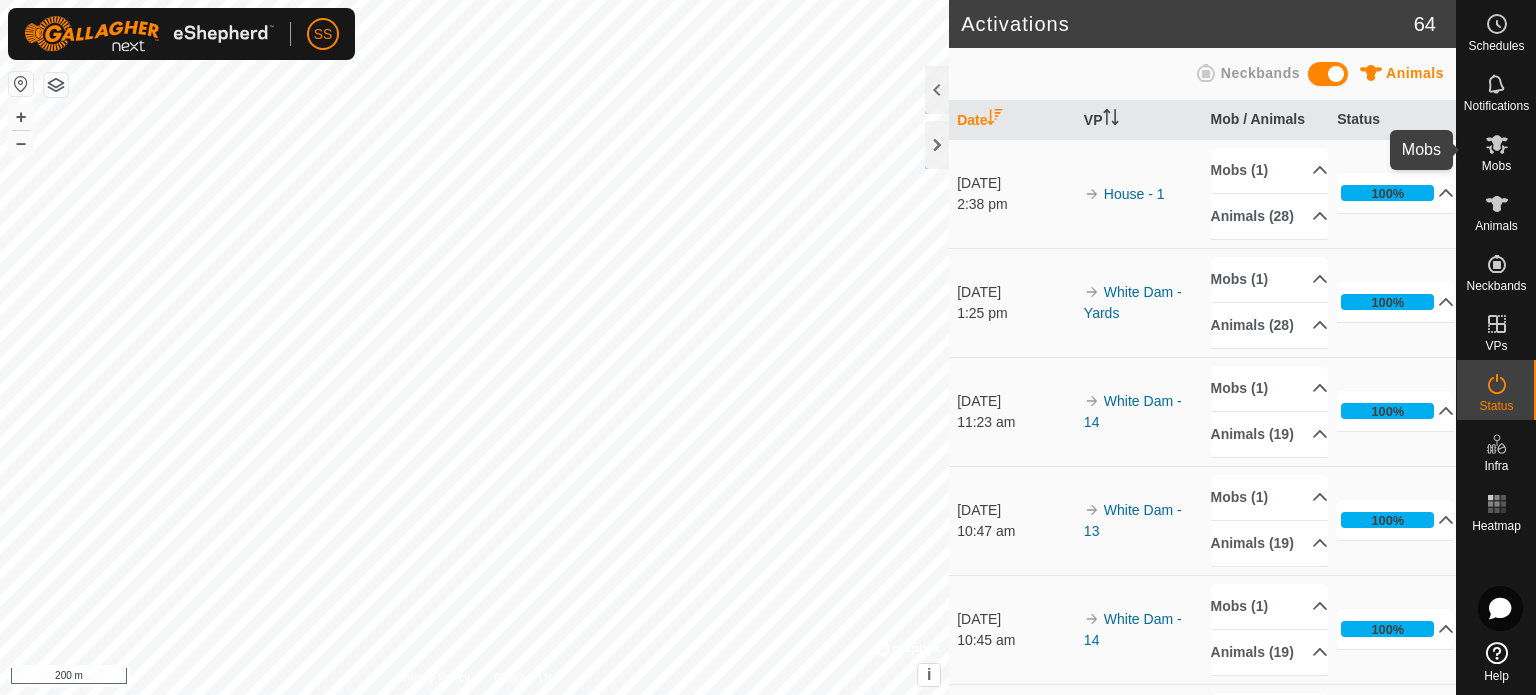 click at bounding box center (1497, 144) 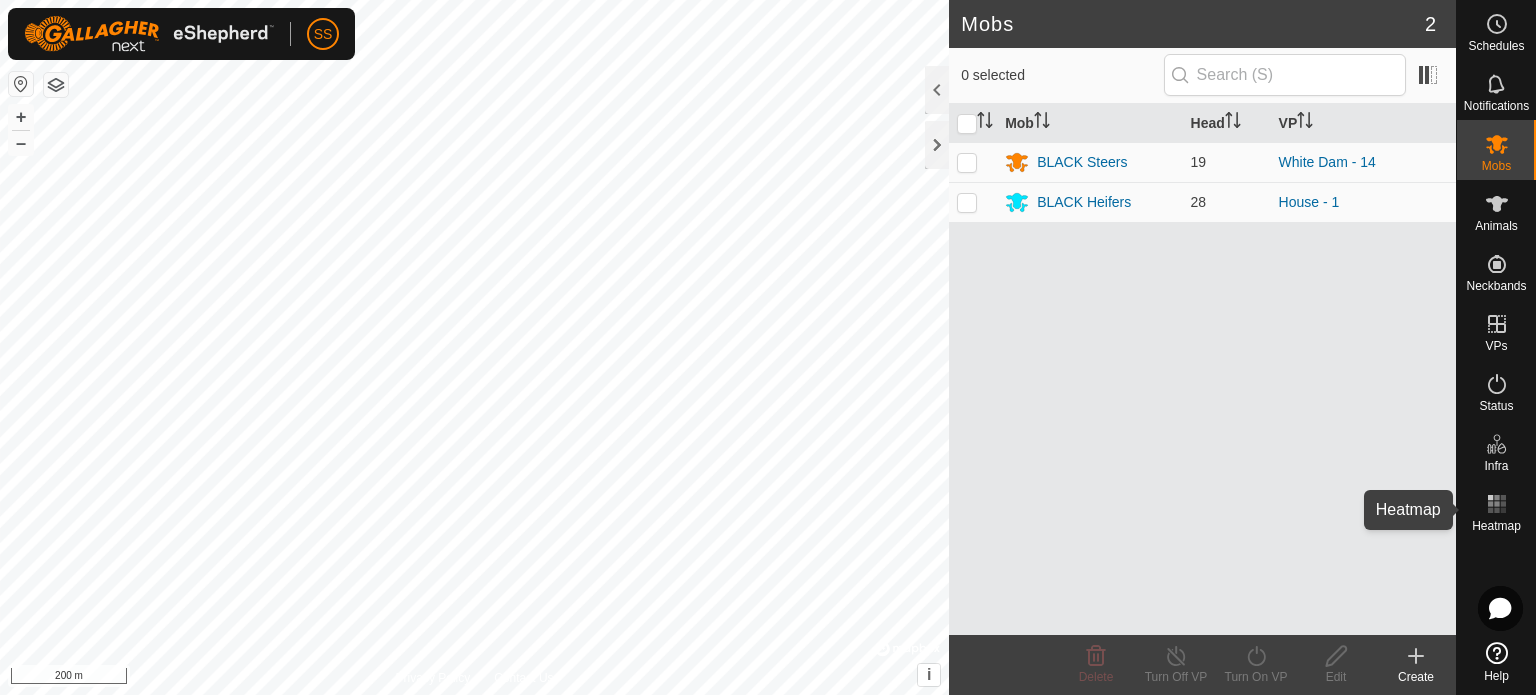click 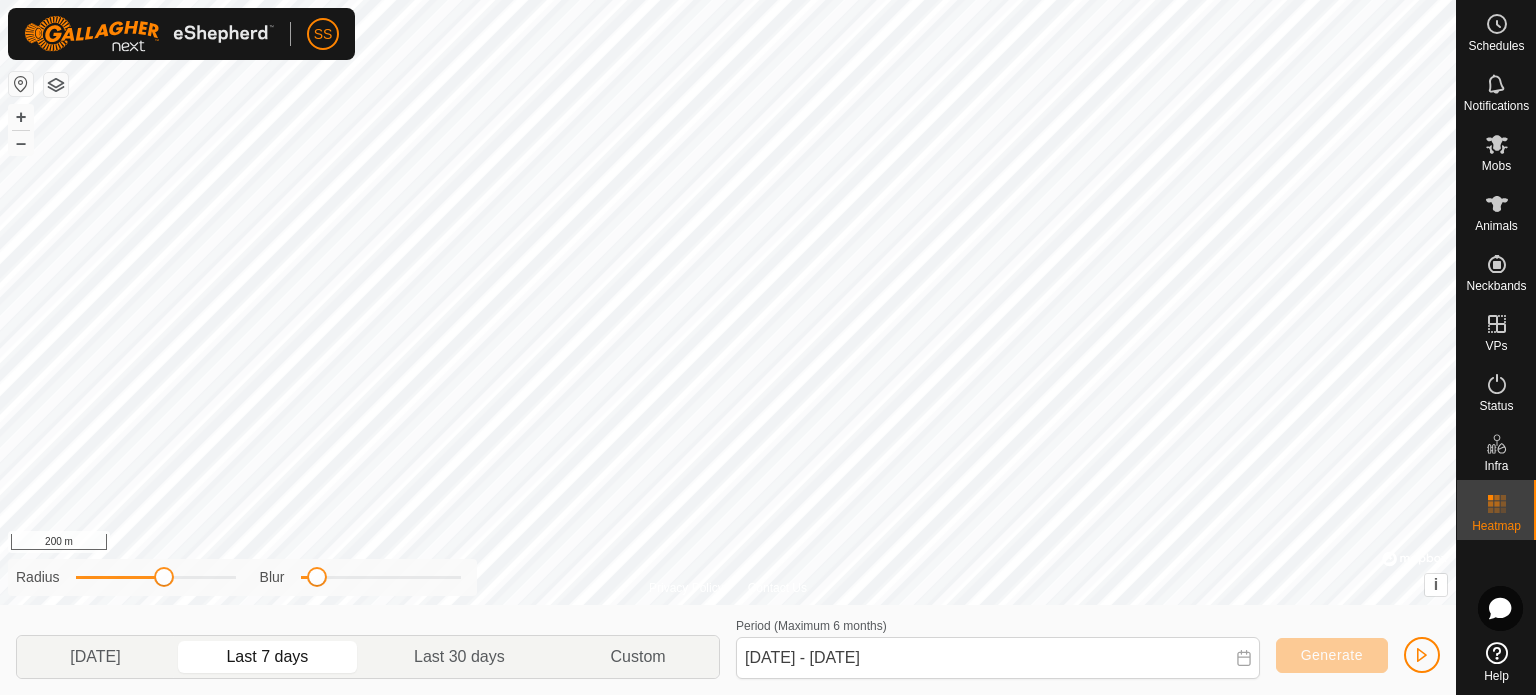 click on "SS Schedules Notifications Mobs Animals Neckbands VPs Status Infra Heatmap Help Privacy Policy Contact Us
Omhra Dam
Type:   dam
Capacity:  10000L
Water Level:  100%
Drinkable:  Yes
+ – ⇧ i ©  Mapbox , ©  OpenStreetMap ,  Improve this map 200 m Radius Blur [DATE] Last 7 days Last 30 days Custom Period (Maximum 6 months)  [DATE] - [DATE] Generate" at bounding box center (768, 347) 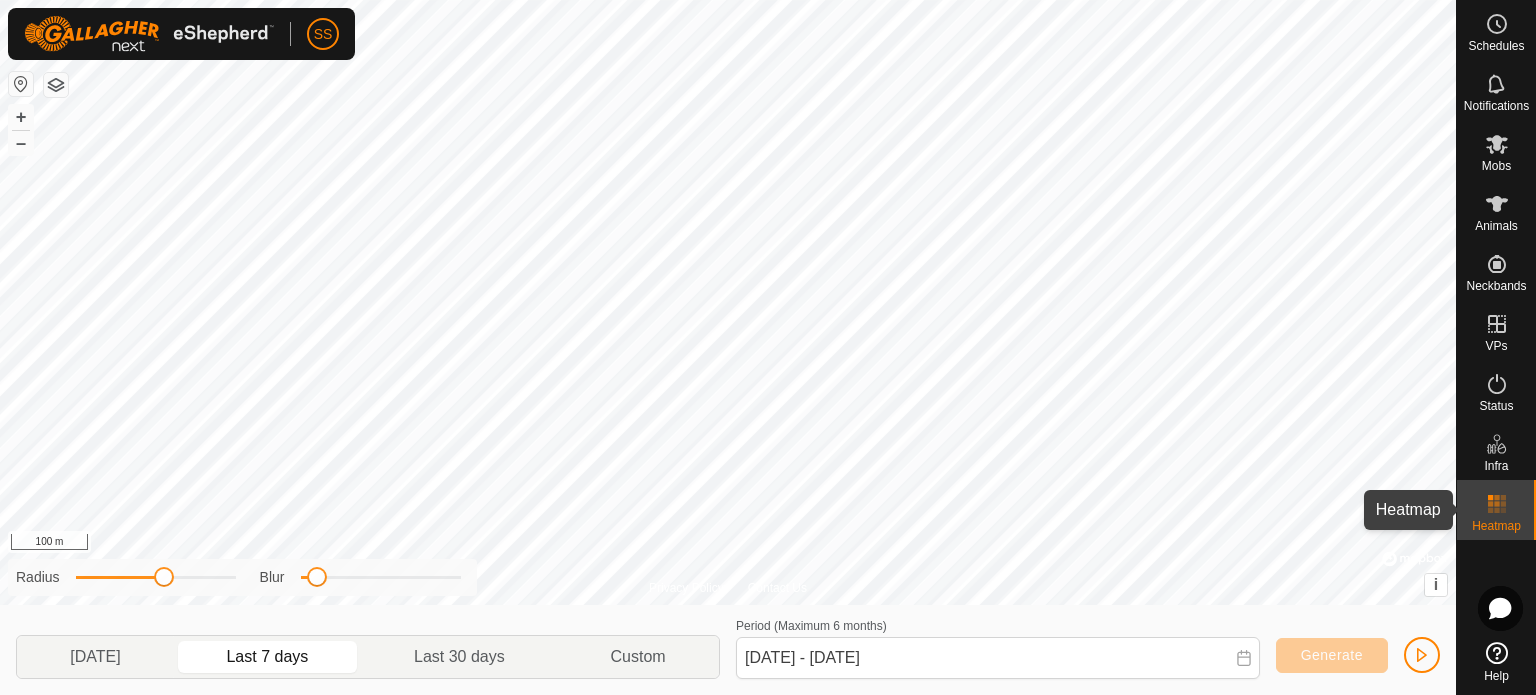 click 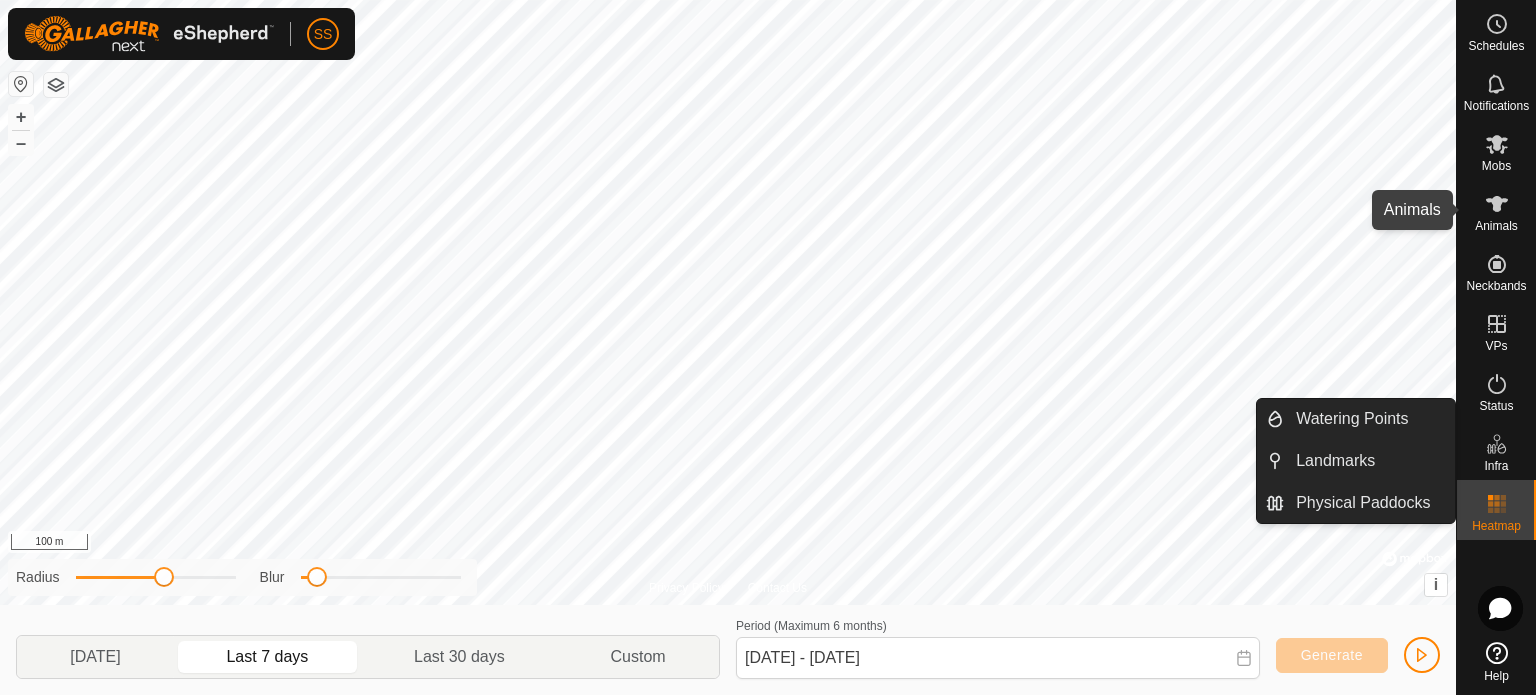 click 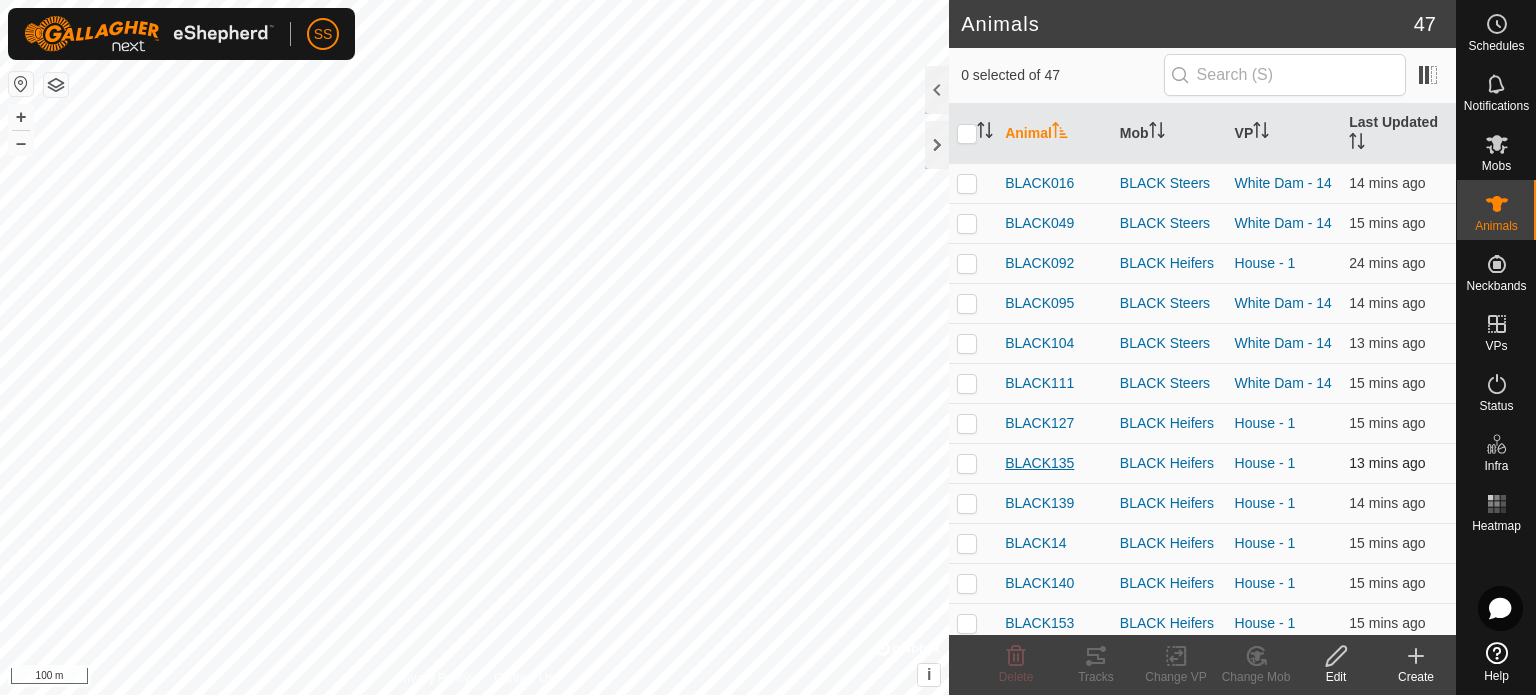 click on "BLACK135" at bounding box center (1039, 463) 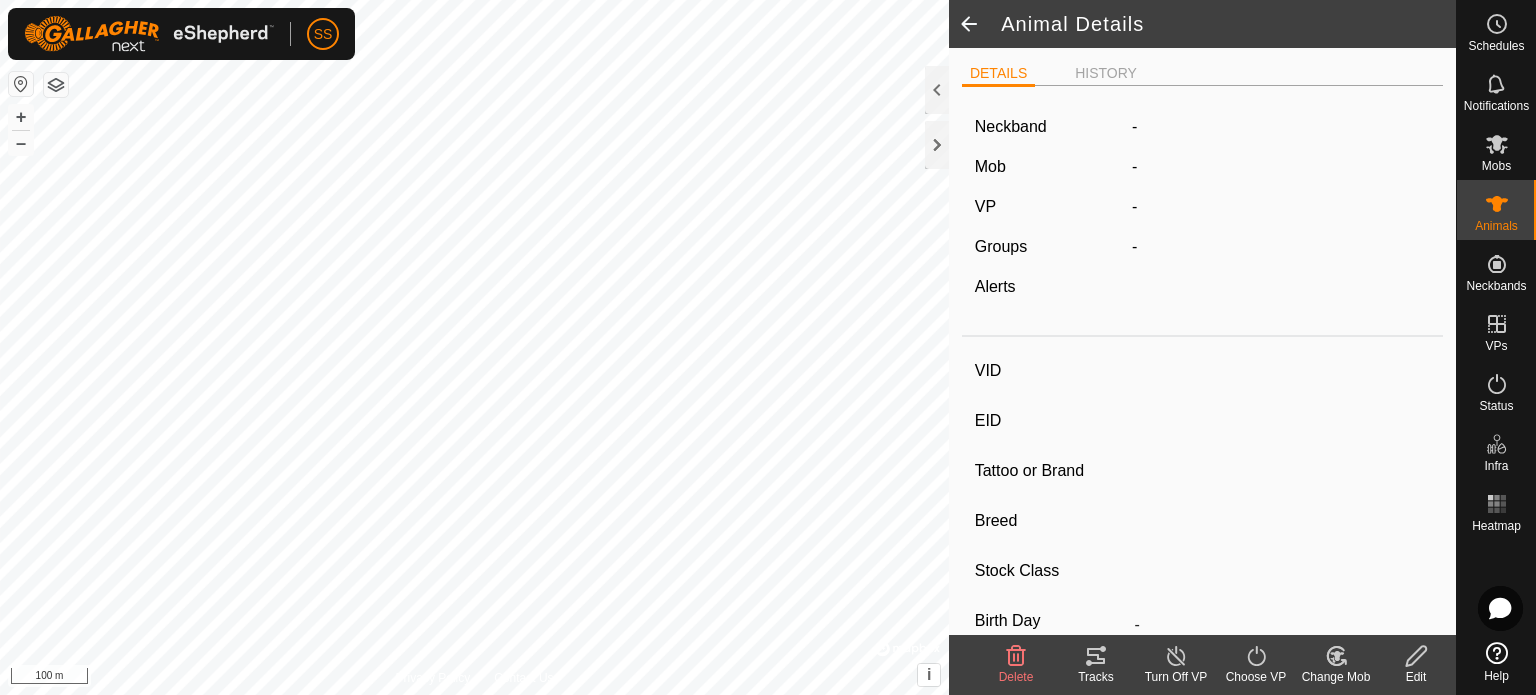 type on "BLACK135" 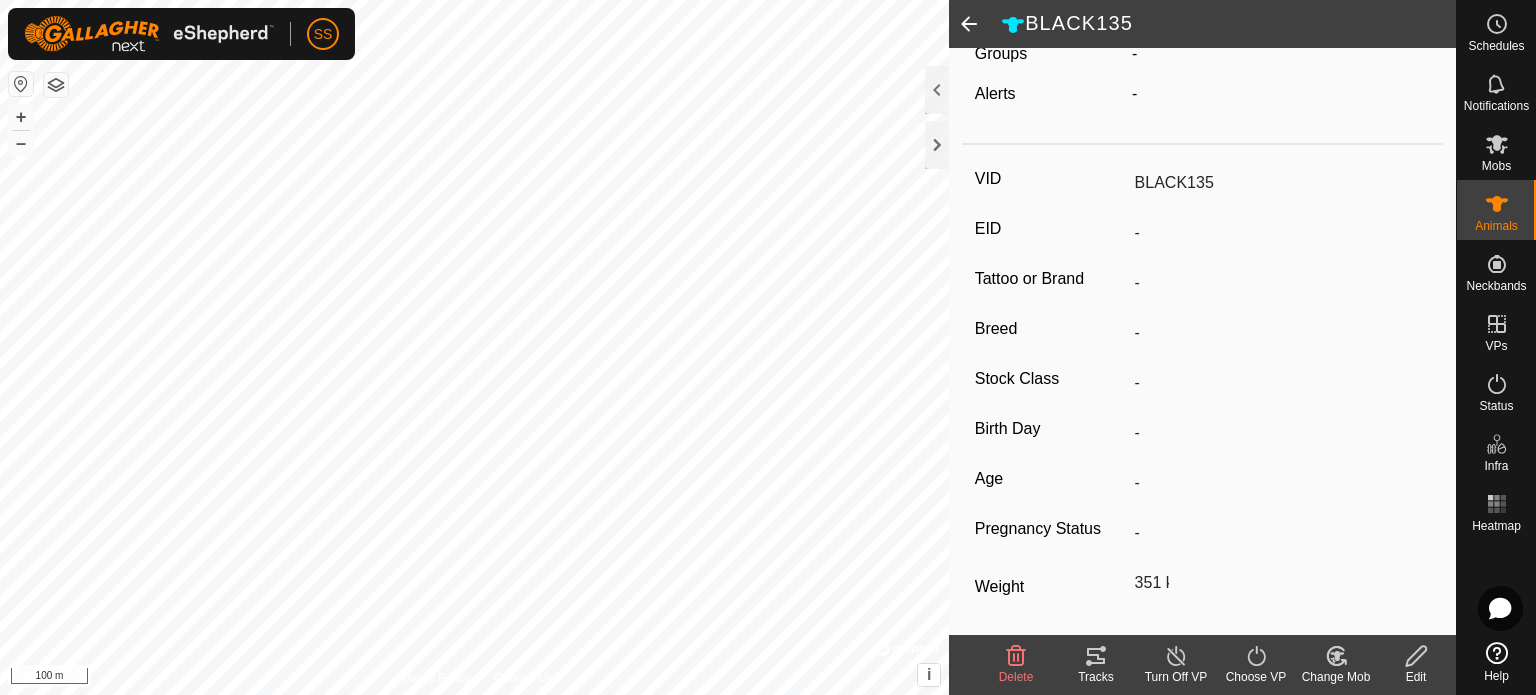 scroll, scrollTop: 284, scrollLeft: 0, axis: vertical 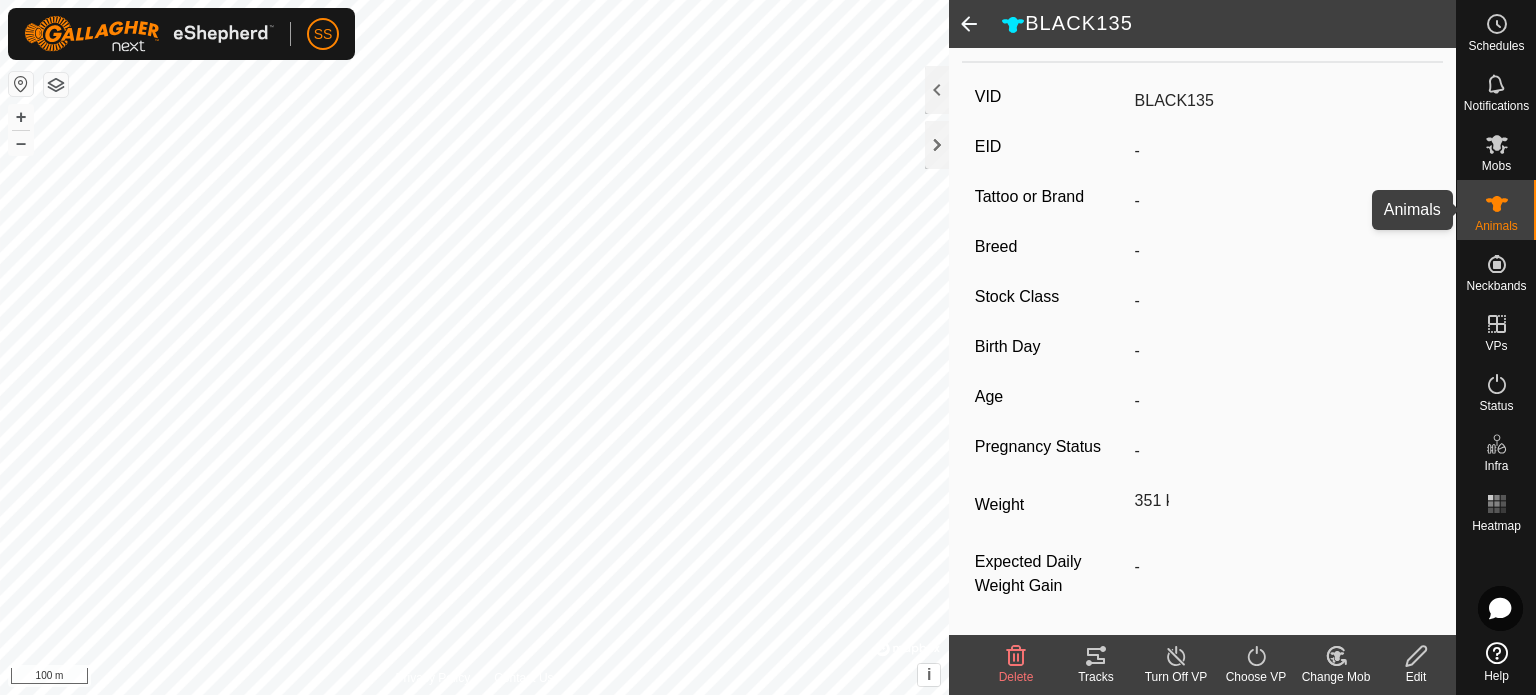 click 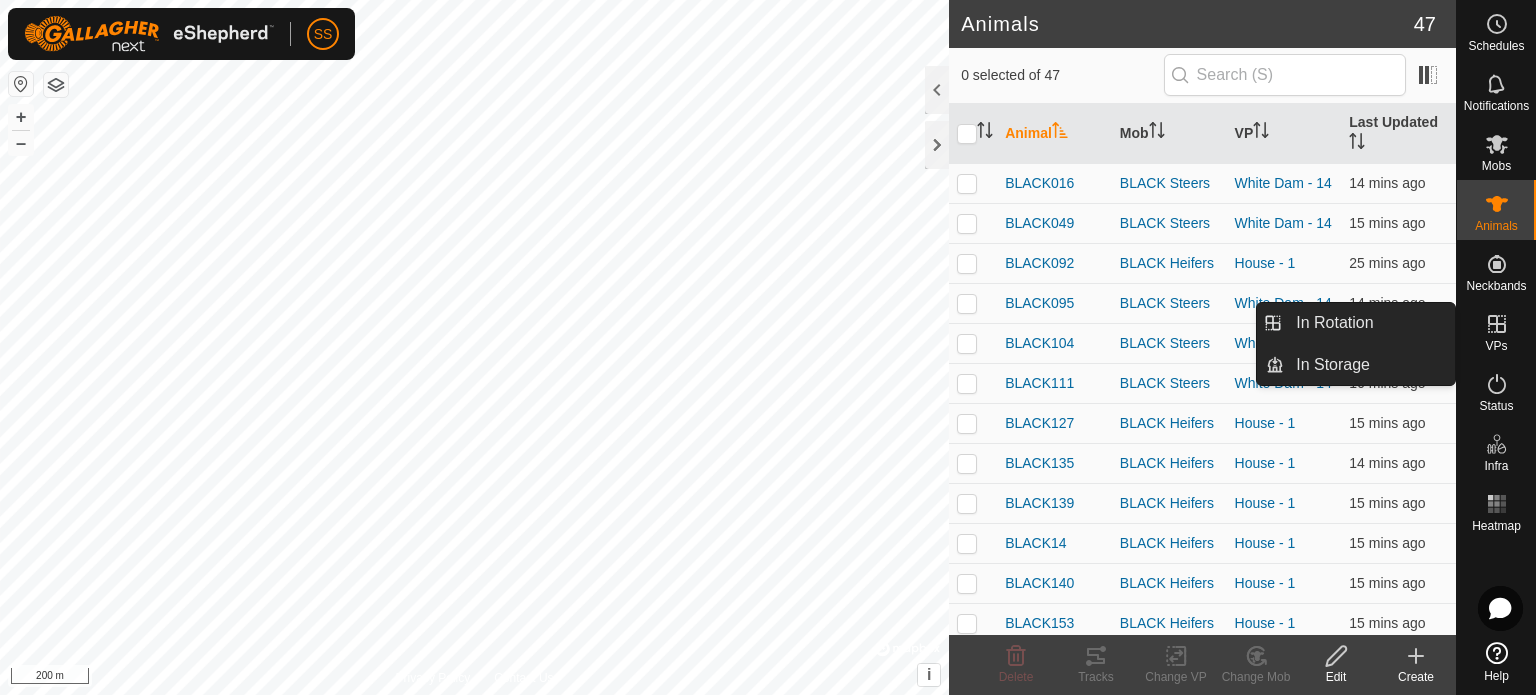 click on "VPs" at bounding box center [1496, 346] 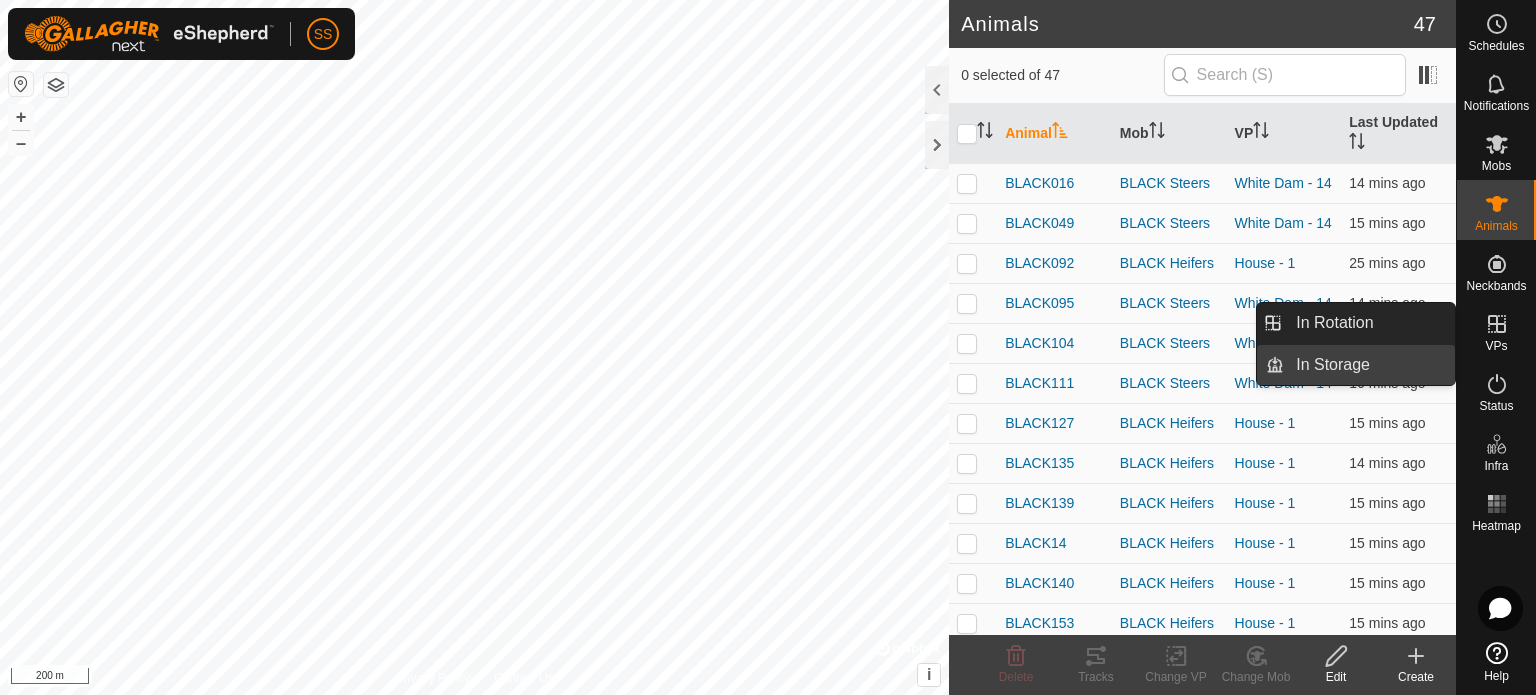 click on "In Storage" at bounding box center (1369, 365) 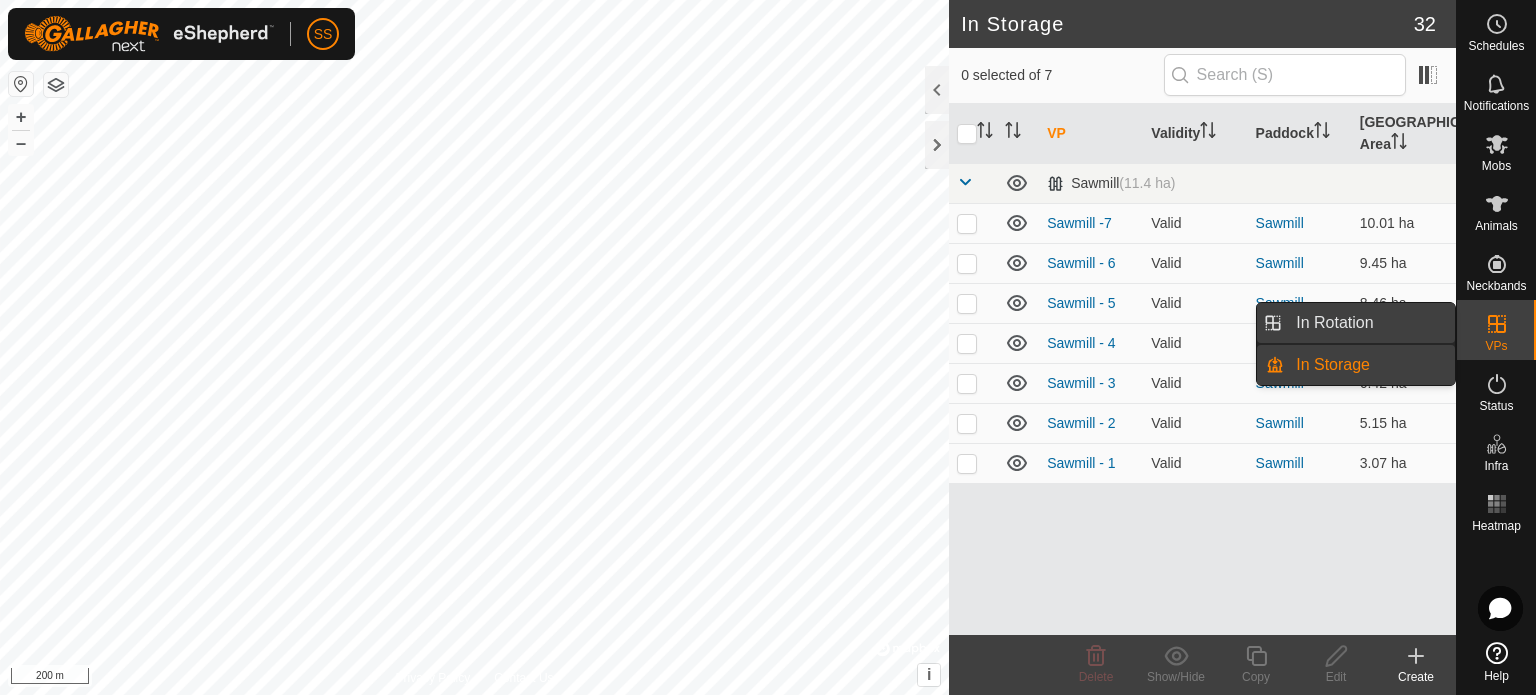 click on "In Rotation" at bounding box center [1369, 323] 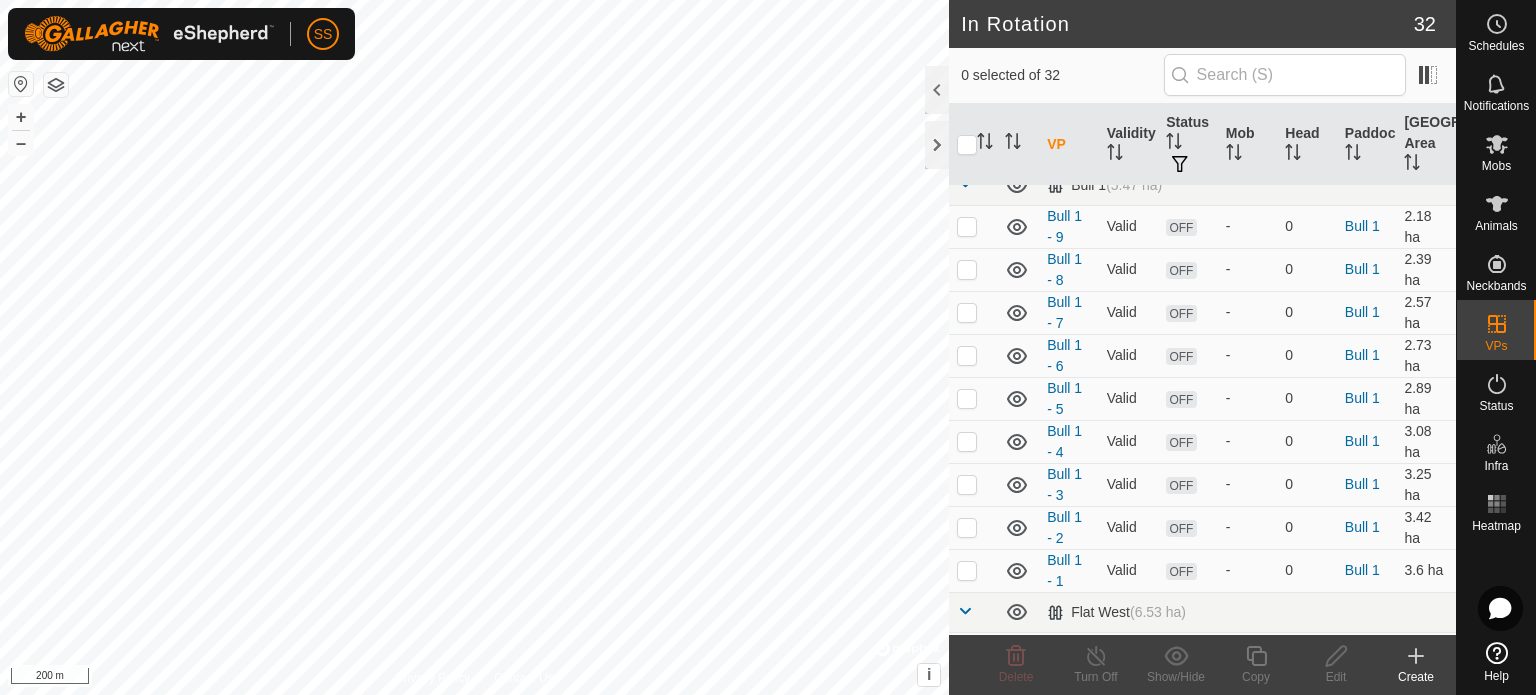 scroll, scrollTop: 0, scrollLeft: 0, axis: both 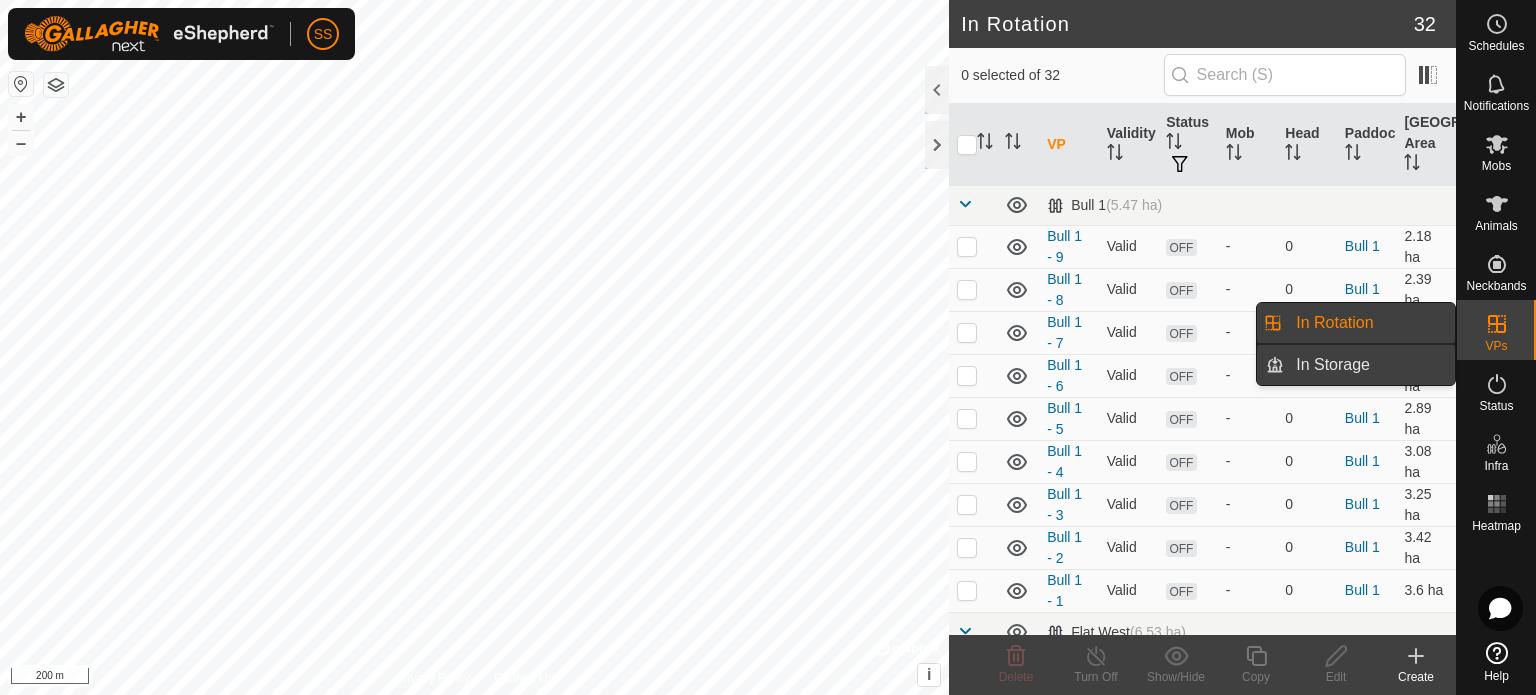 click on "In Storage" at bounding box center [1369, 365] 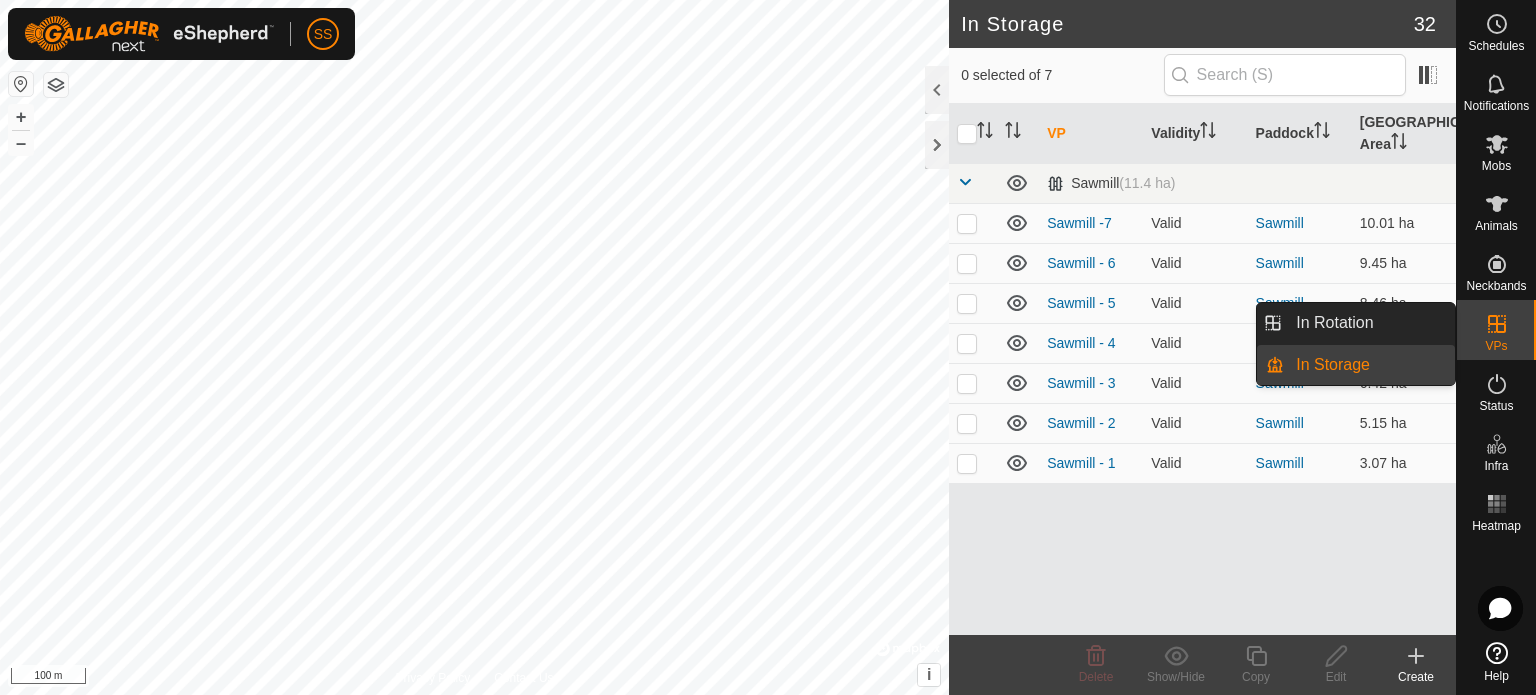 click on "SS Schedules Notifications Mobs Animals Neckbands VPs Status Infra Heatmap Help In Rotation In Storage In Storage 32 0 selected of 7     VP   Validity   Paddock   Grazing Area   [GEOGRAPHIC_DATA]   (11.4 ha) Sawmill -7  [GEOGRAPHIC_DATA]   10.01 ha  Sawmill - 6  [GEOGRAPHIC_DATA]   9.45 ha  Sawmill - 5  [GEOGRAPHIC_DATA]   8.46 ha  Sawmill - 4  Valid   Sawmill   7.53 ha  Sawmill - 3  Valid   Sawmill   6.42 ha  Sawmill - 2  Valid   Sawmill   5.15 ha  Sawmill - 1  Valid   Sawmill   3.07 ha  Delete  Show/Hide   Copy   Edit   Create  Privacy Policy Contact Us
BLACK350
1621516202
BLACK Heifers
House - 1 + – ⇧ i ©  Mapbox , ©  OpenStreetMap ,  Improve this map 100 m" at bounding box center [768, 347] 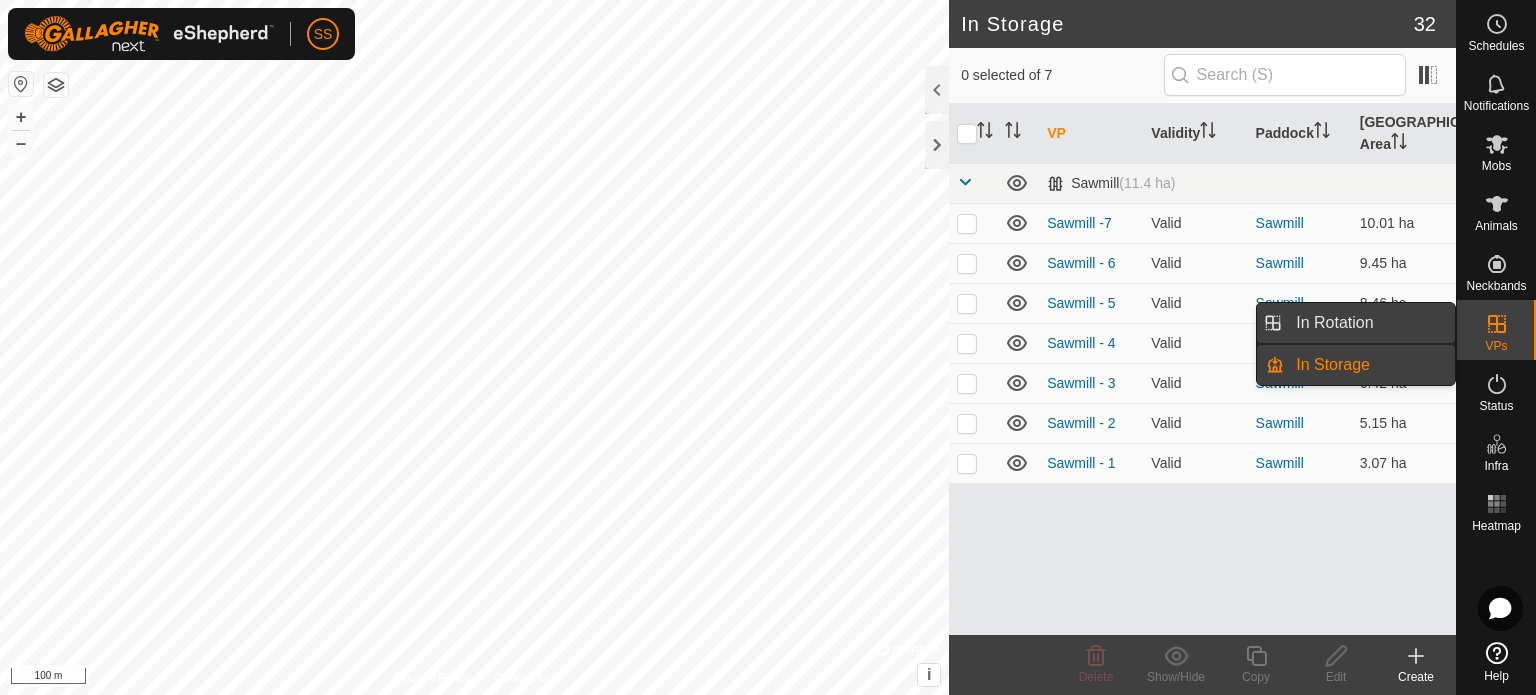click on "In Rotation" at bounding box center (1369, 323) 